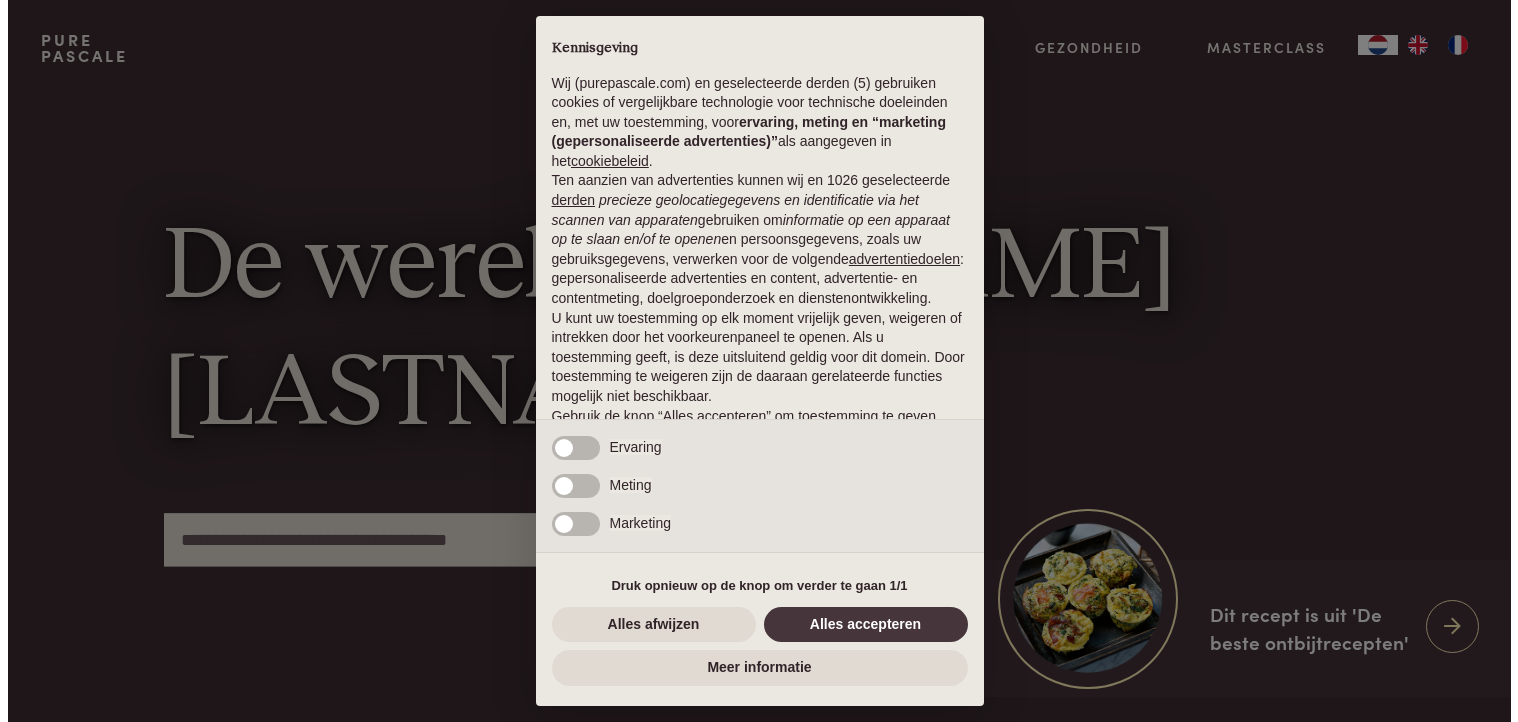 scroll, scrollTop: 0, scrollLeft: 0, axis: both 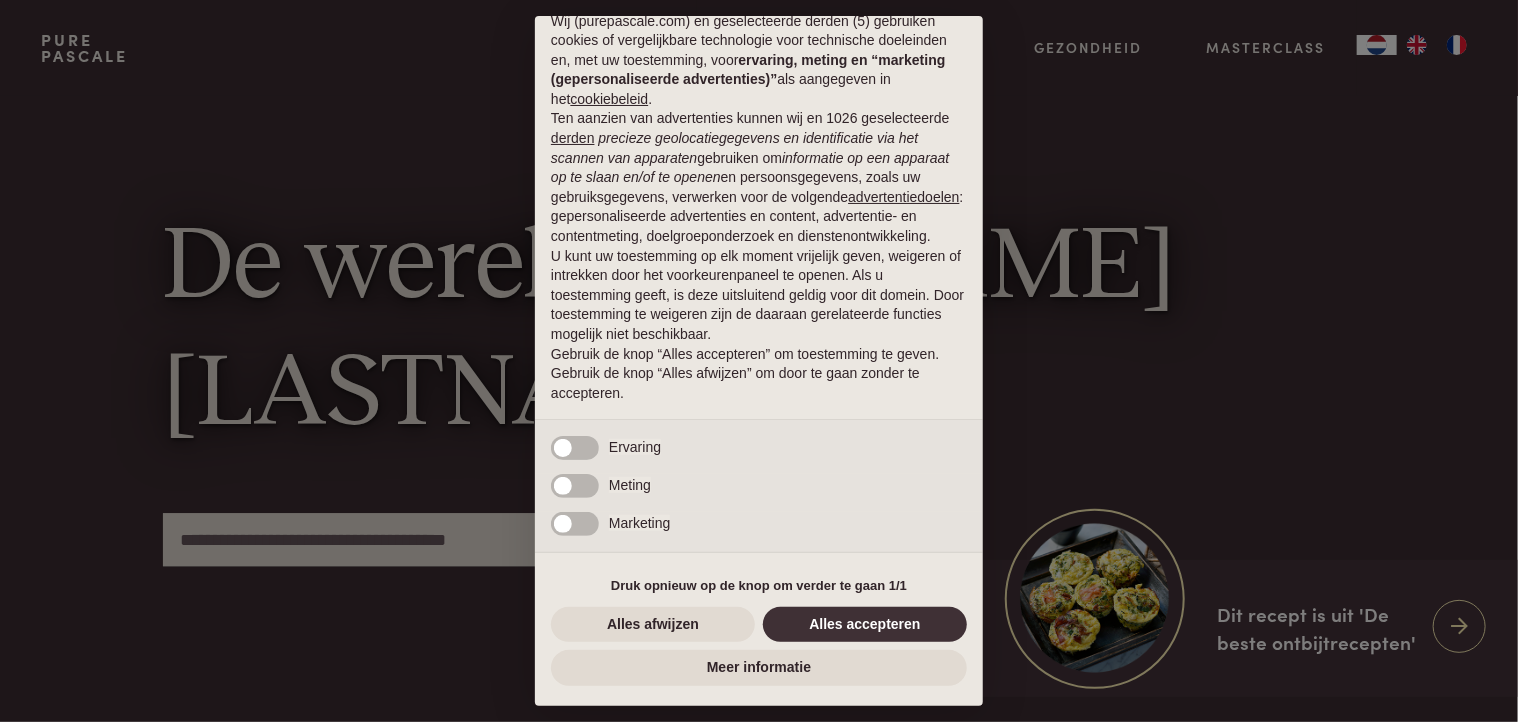 click on "Alles accepteren" at bounding box center [865, 625] 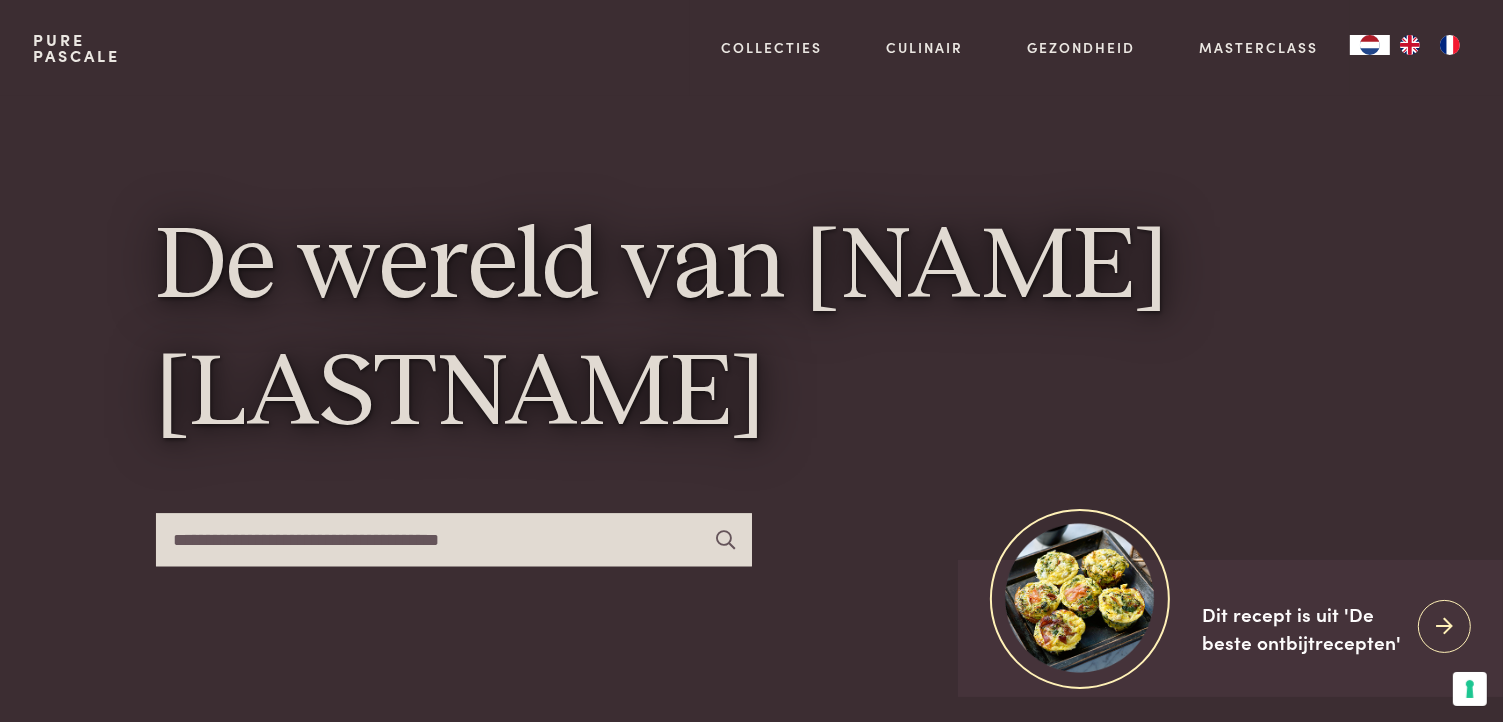 click at bounding box center [1450, 45] 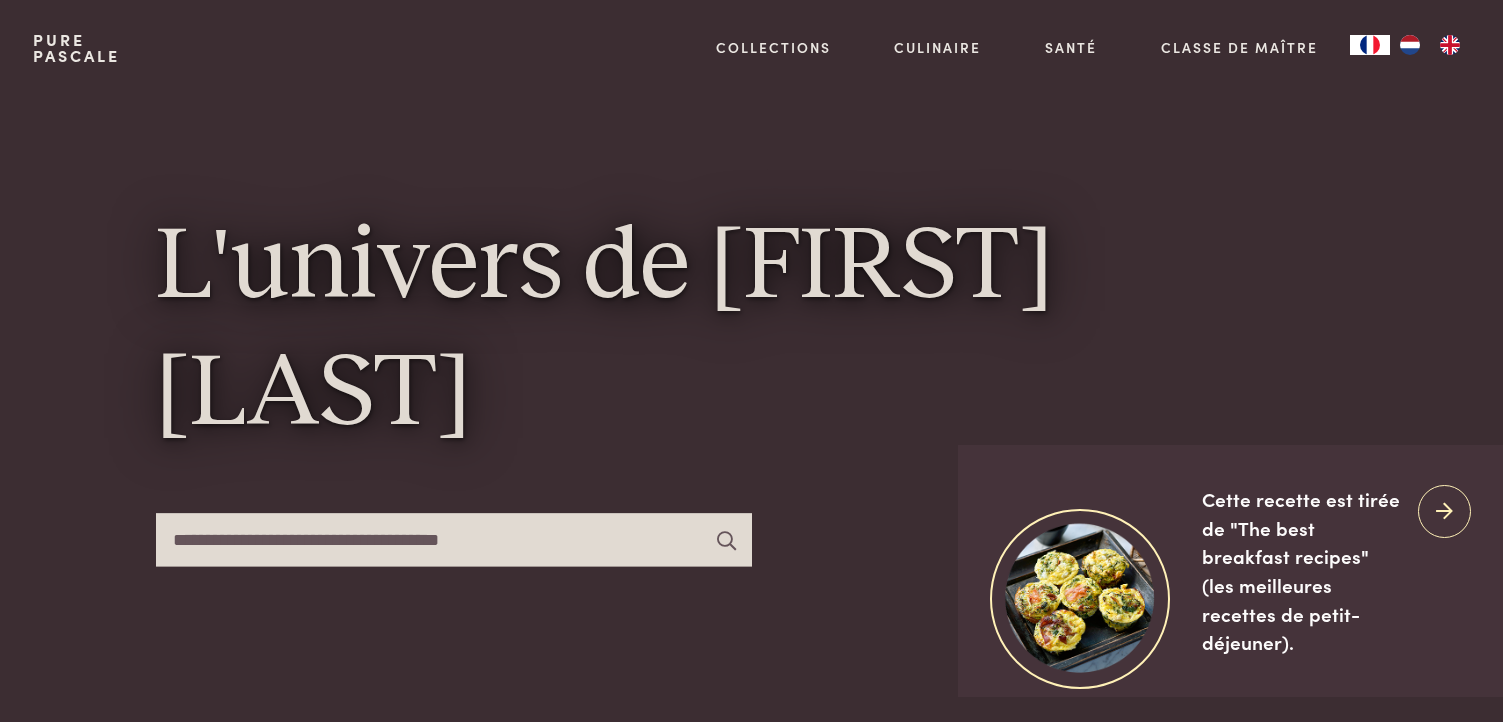 scroll, scrollTop: 299, scrollLeft: 0, axis: vertical 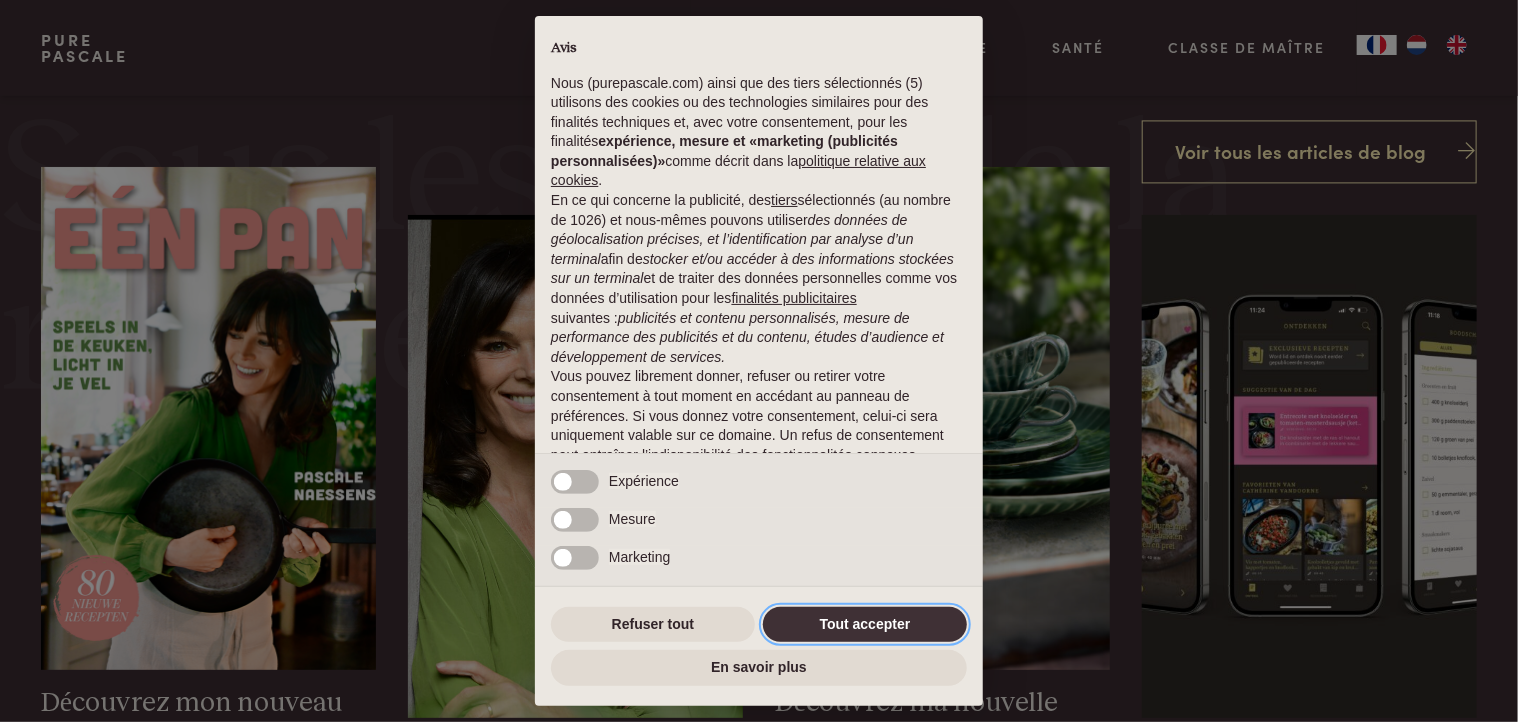 click on "Tout accepter" at bounding box center (865, 625) 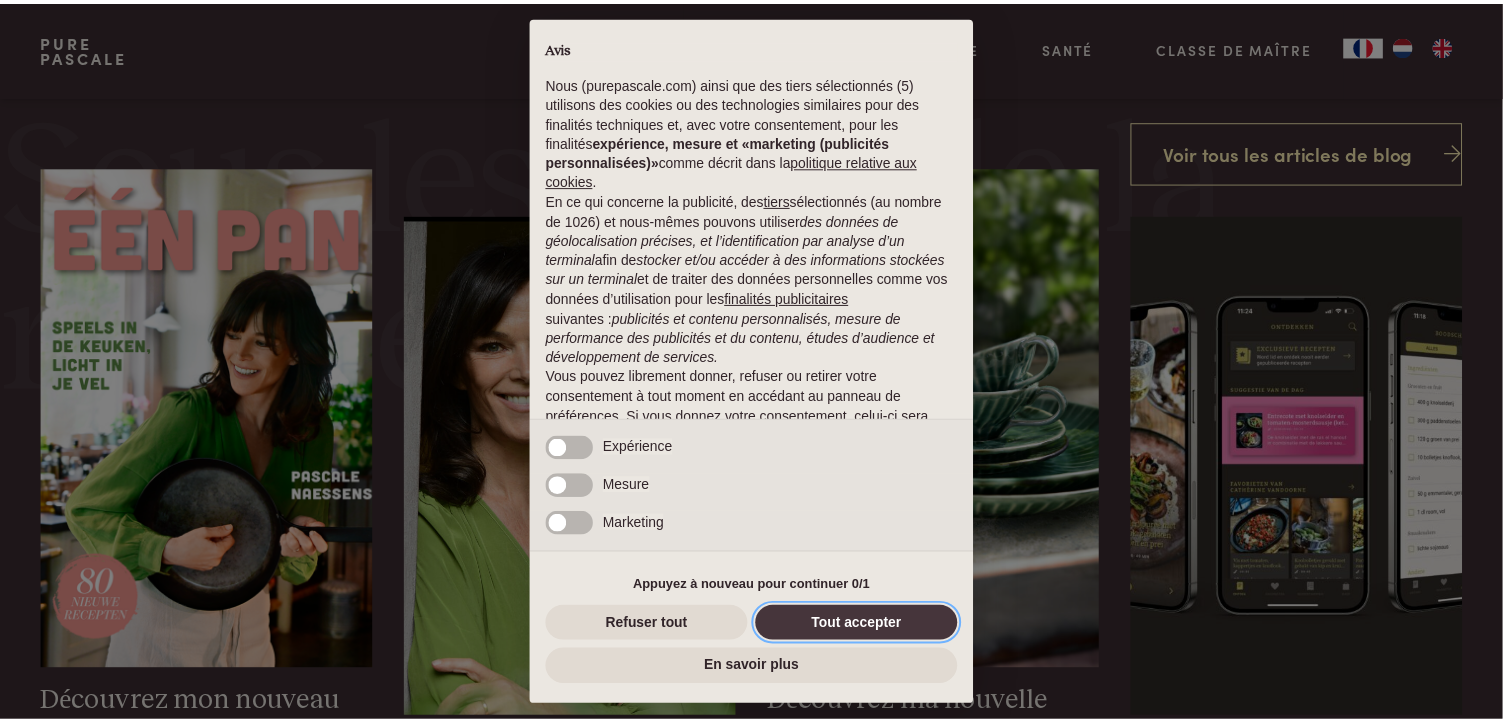 scroll, scrollTop: 101, scrollLeft: 0, axis: vertical 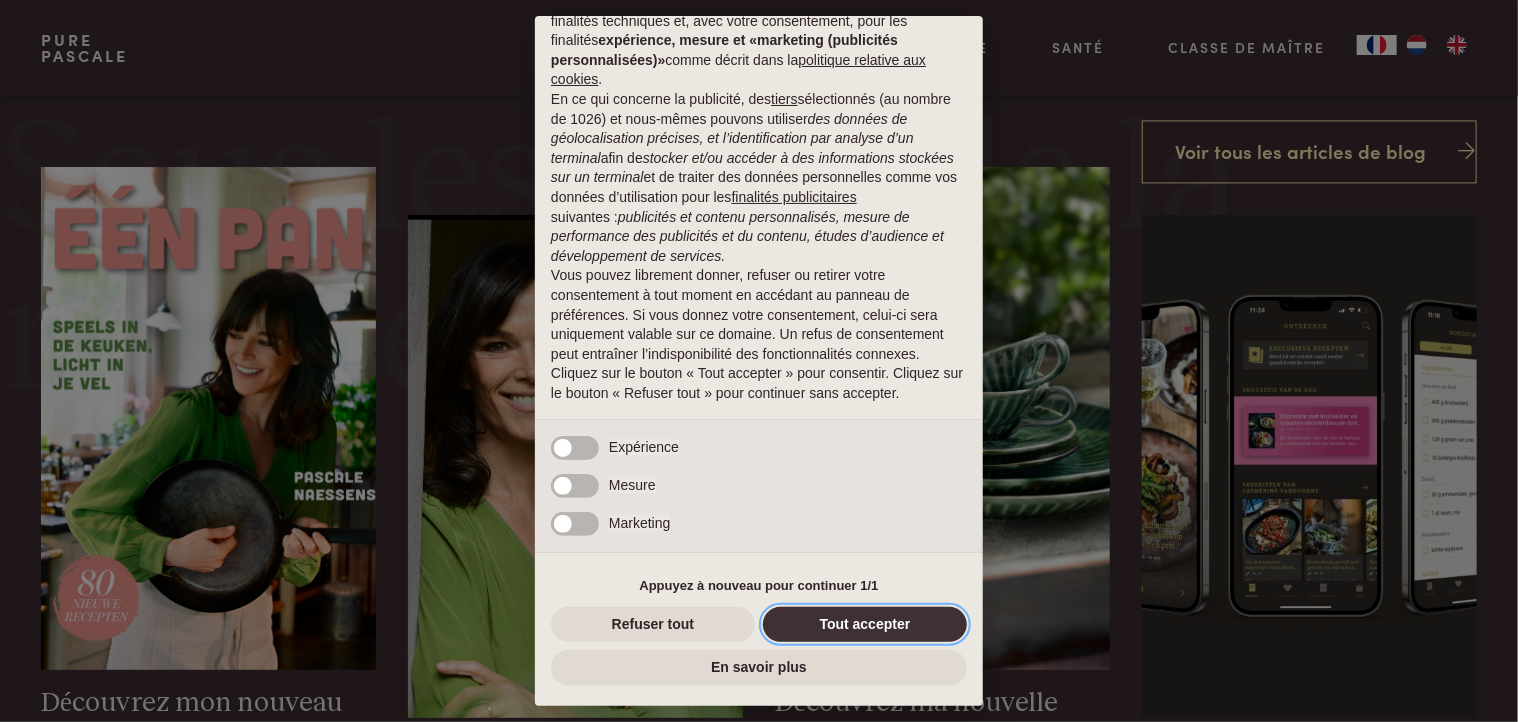 click on "Tout accepter" at bounding box center (865, 625) 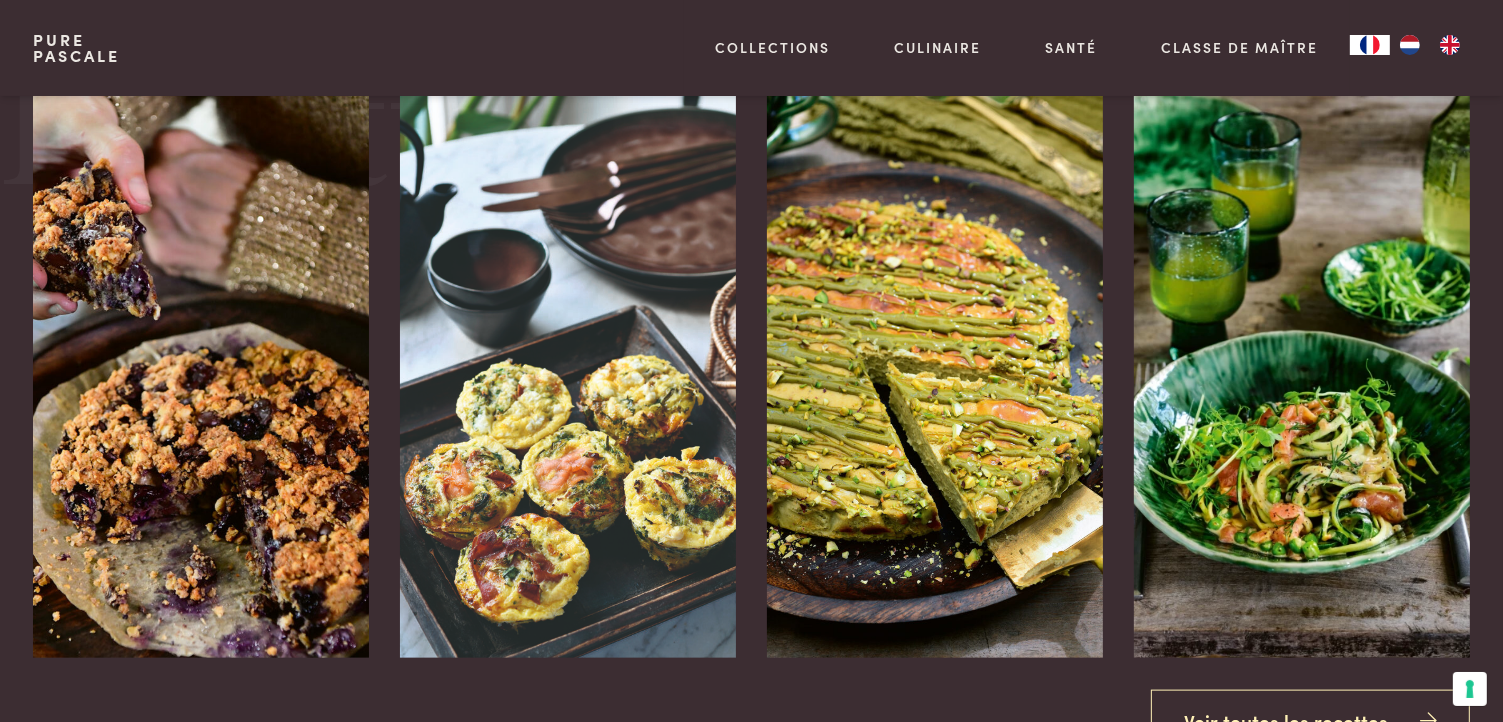 scroll, scrollTop: 2300, scrollLeft: 0, axis: vertical 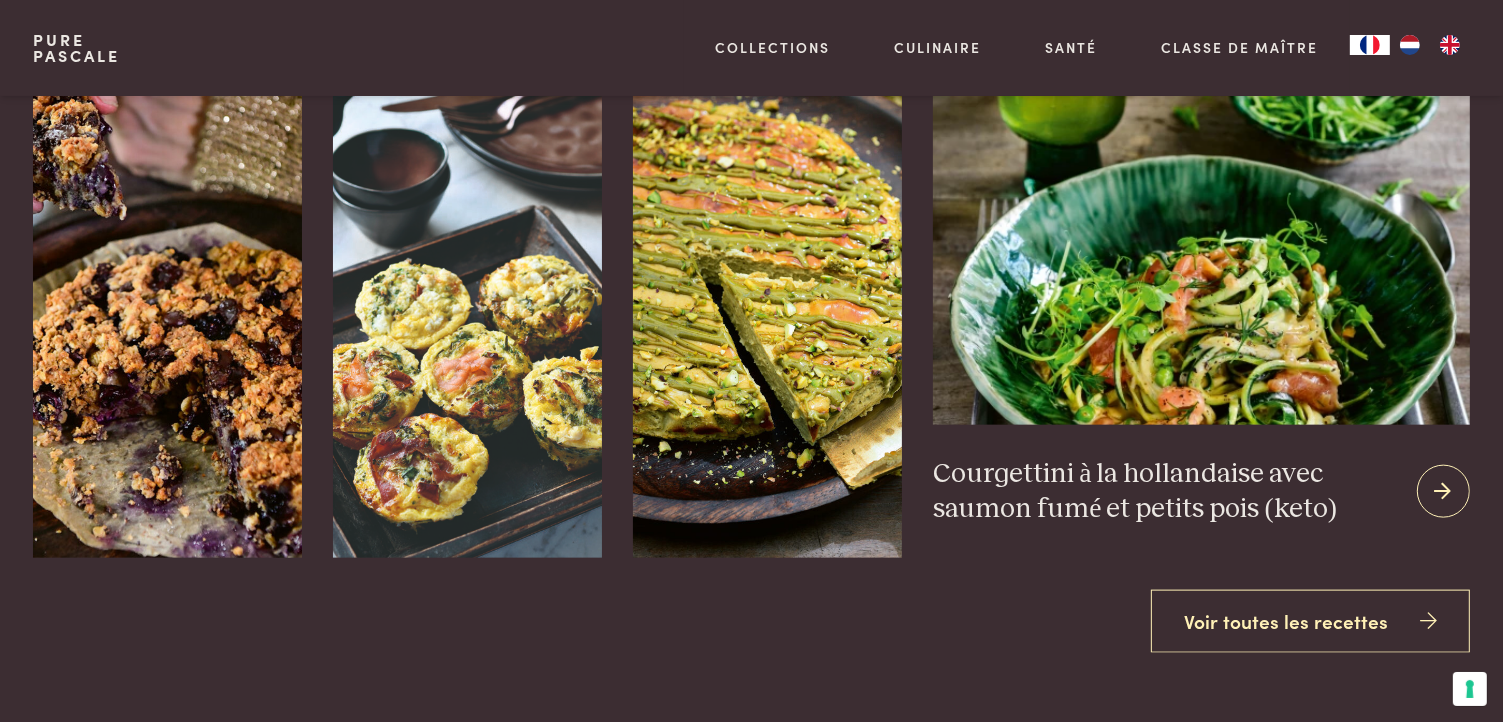 click at bounding box center [1443, 491] 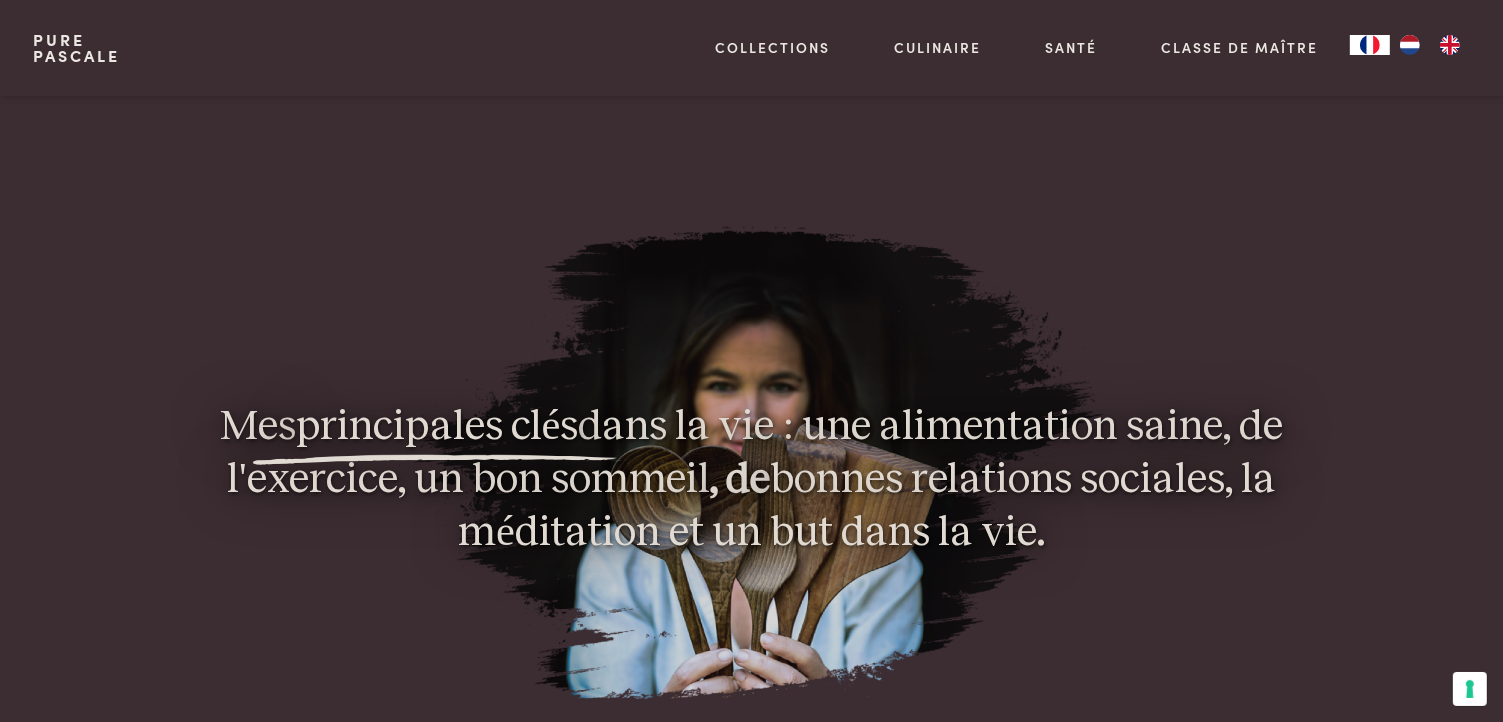 scroll, scrollTop: 1400, scrollLeft: 0, axis: vertical 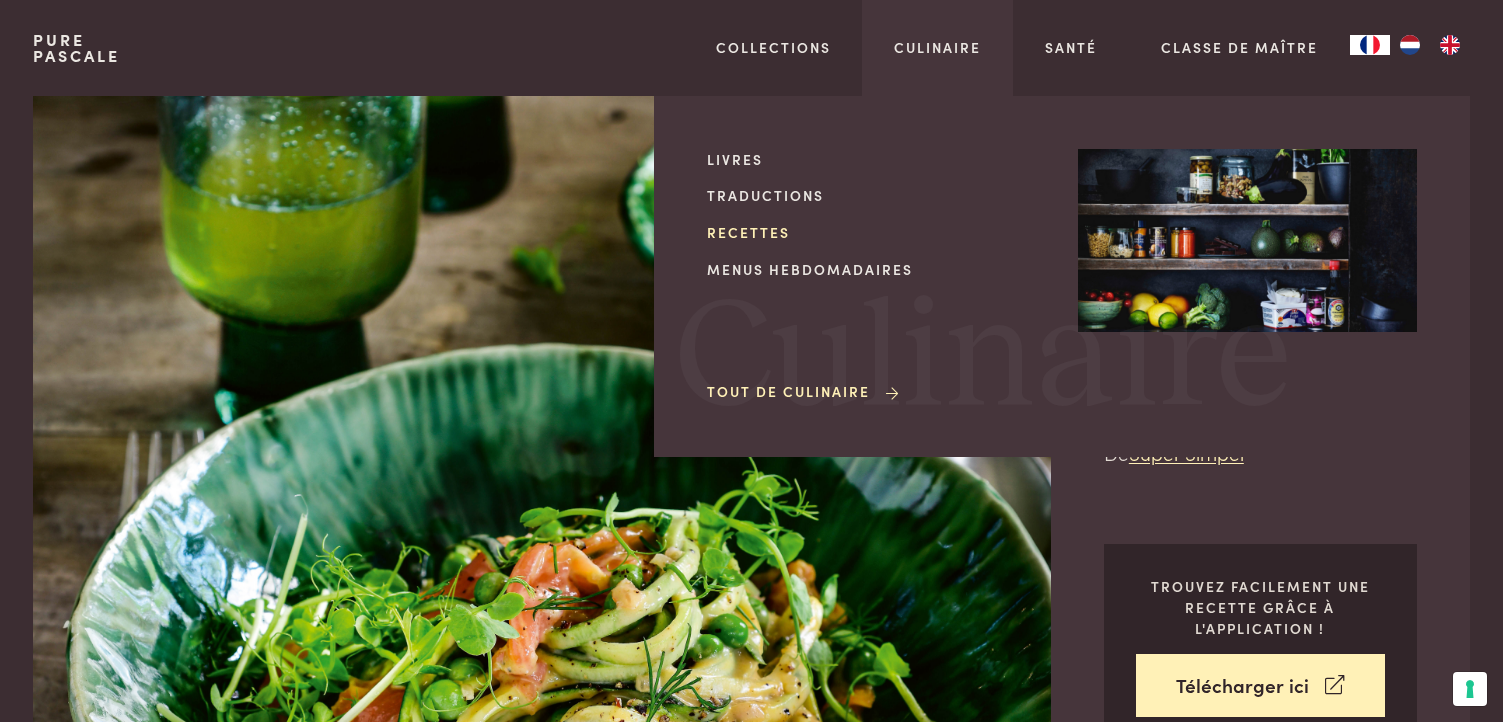 click on "Recettes" at bounding box center (876, 232) 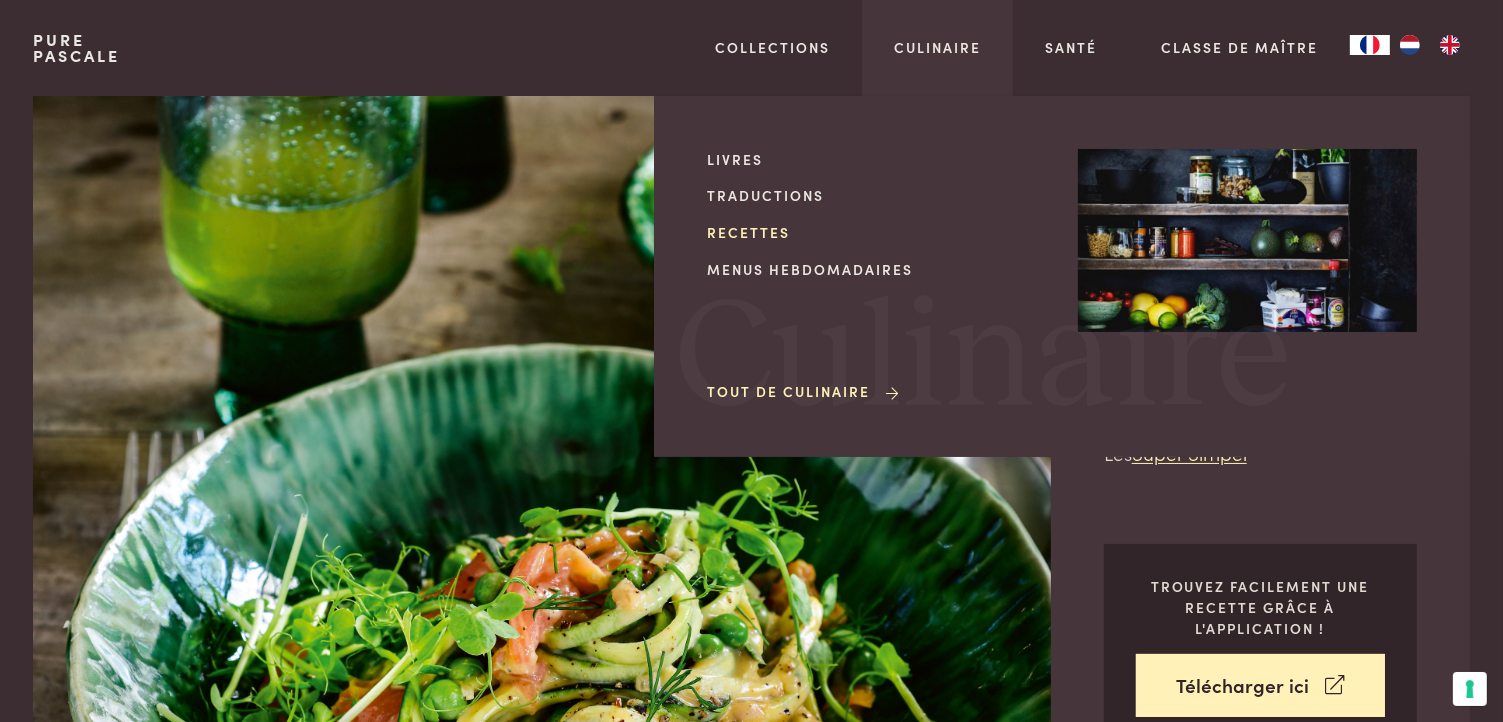 scroll, scrollTop: 0, scrollLeft: 0, axis: both 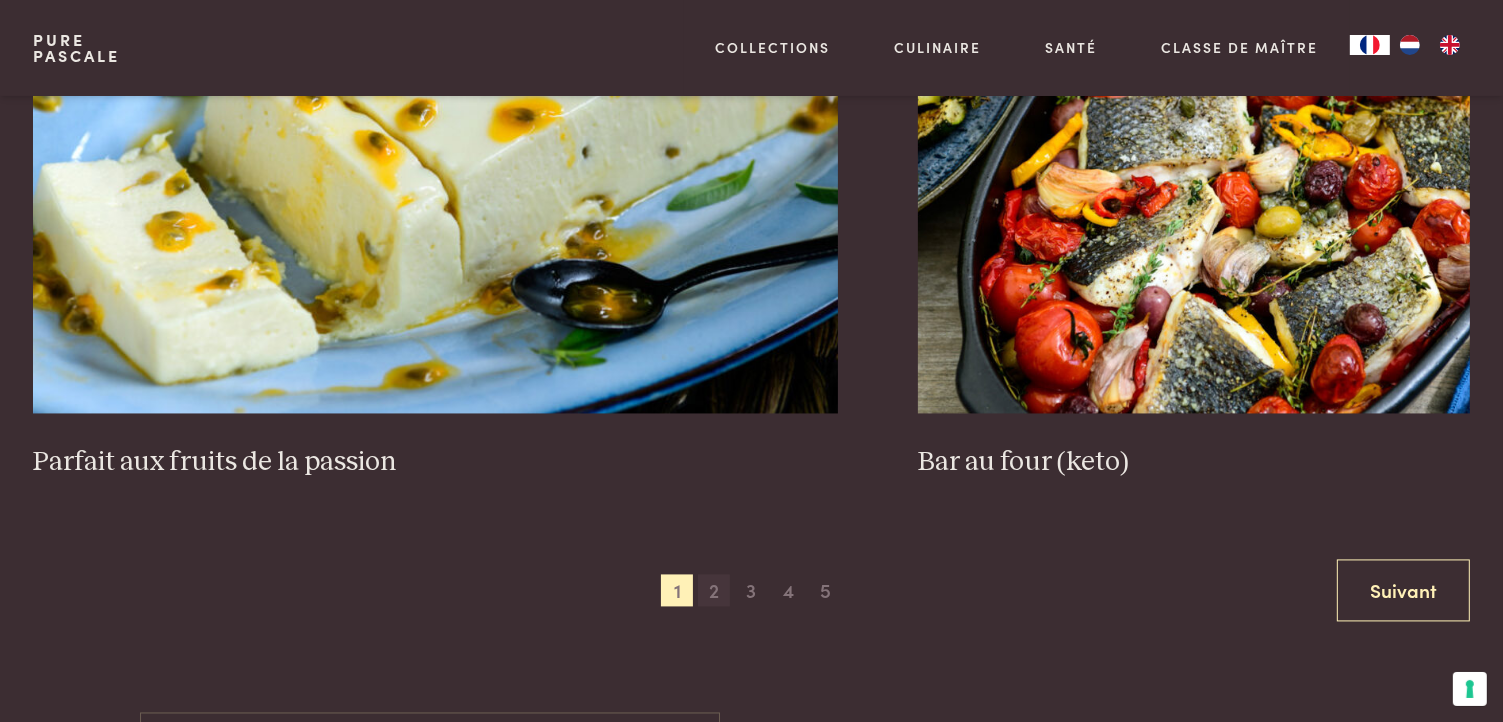 click on "2" at bounding box center (714, 590) 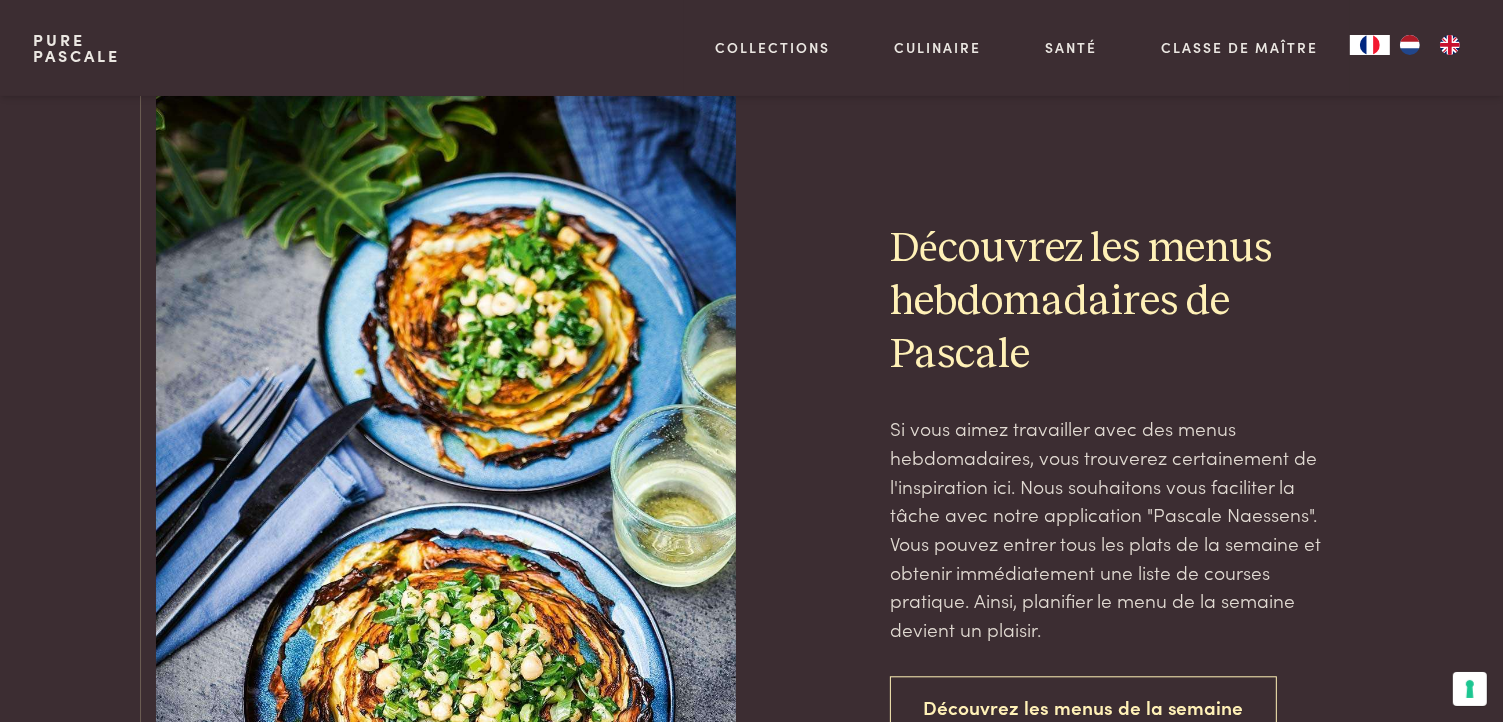 scroll, scrollTop: 4188, scrollLeft: 0, axis: vertical 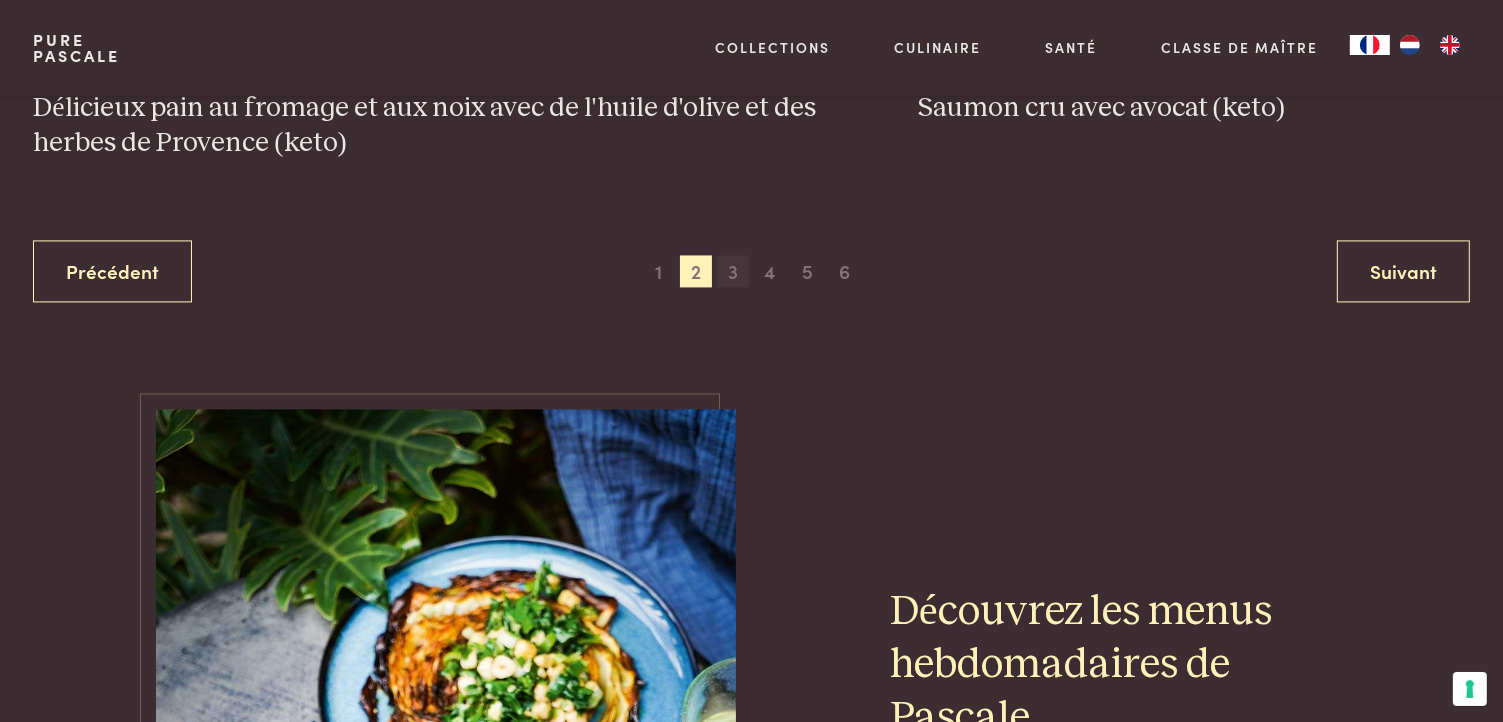 click on "3" at bounding box center [733, 271] 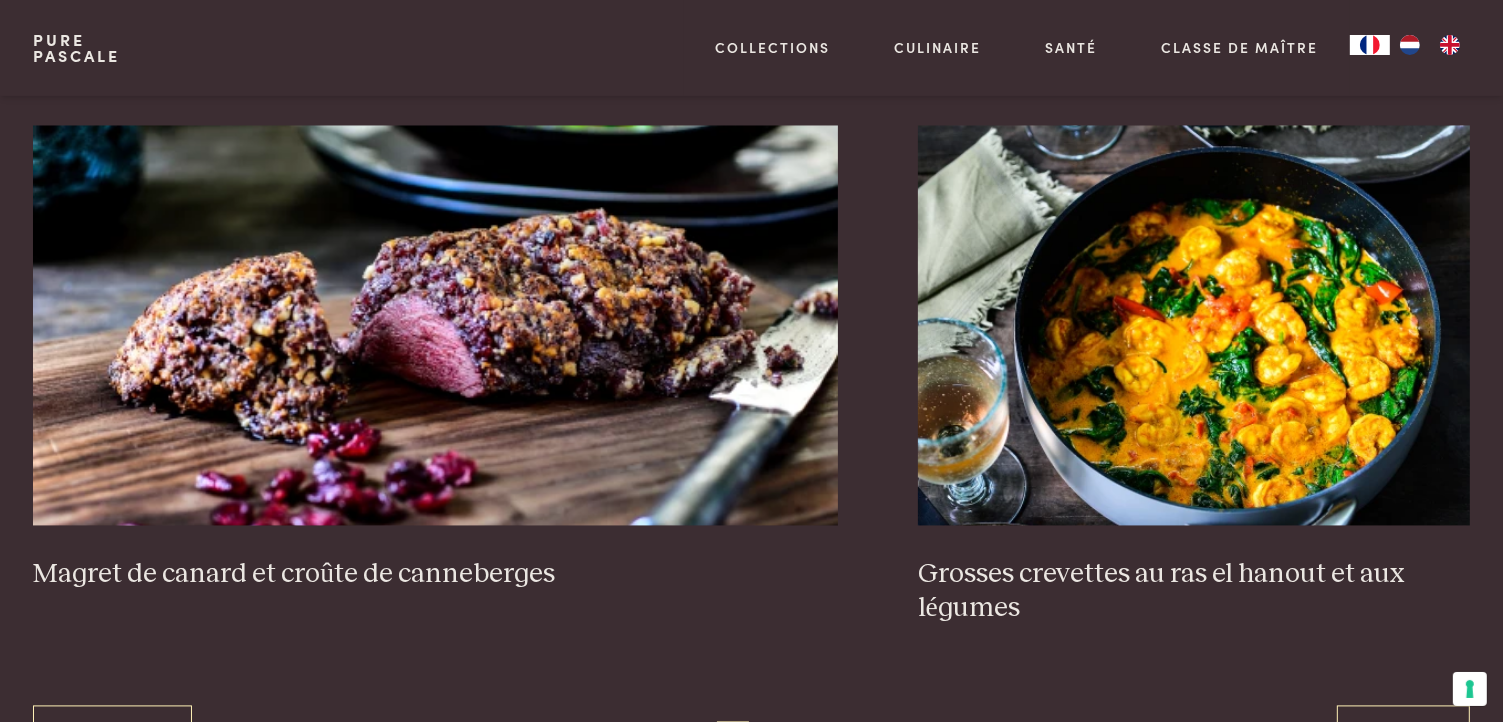 scroll, scrollTop: 3988, scrollLeft: 0, axis: vertical 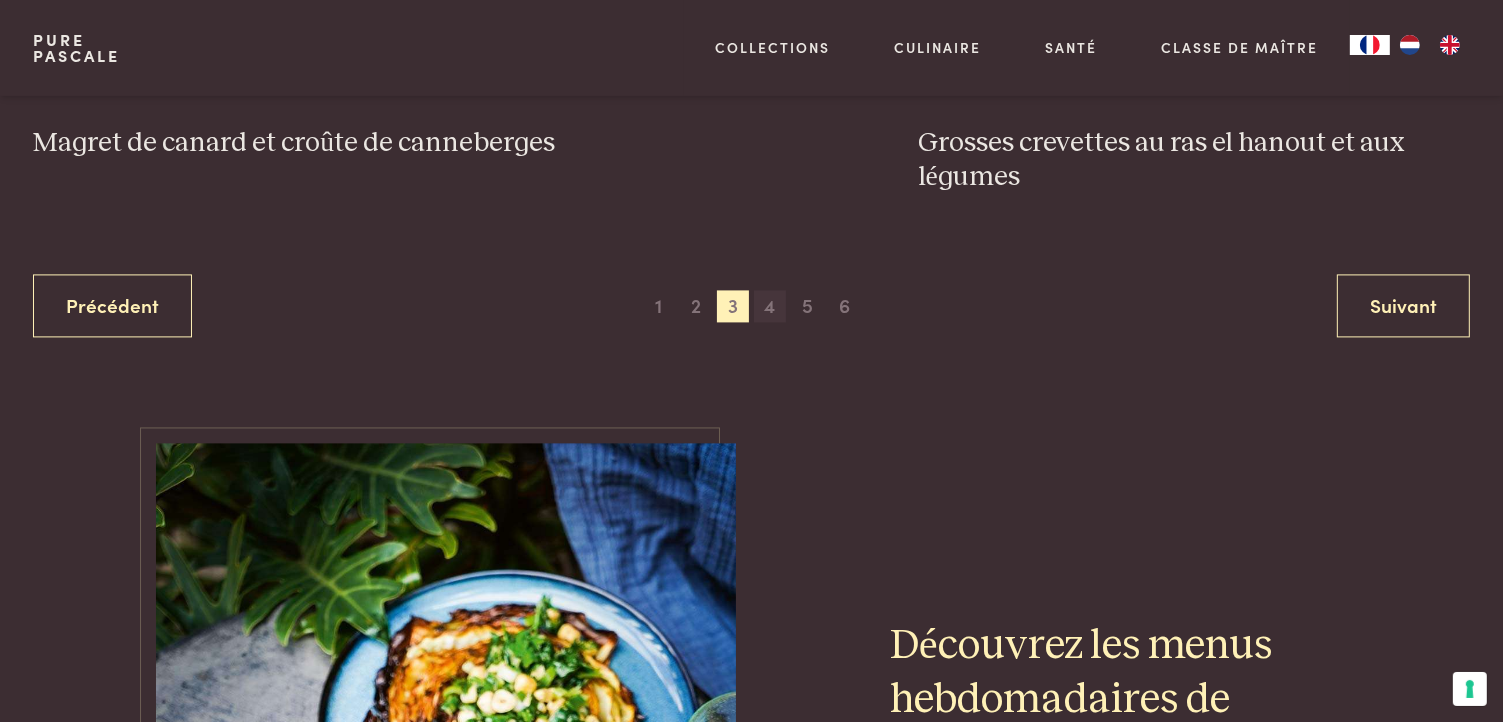 click on "4" at bounding box center (770, 306) 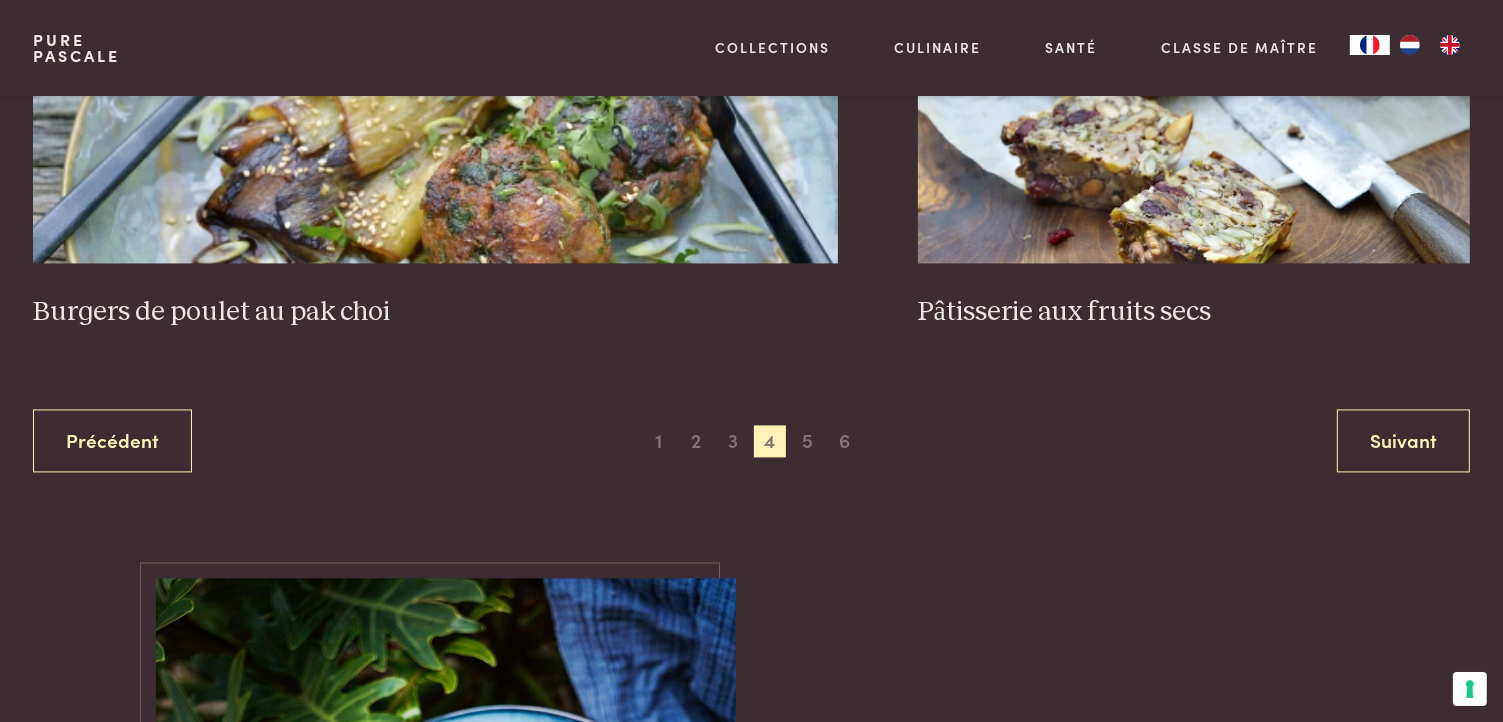 scroll, scrollTop: 3988, scrollLeft: 0, axis: vertical 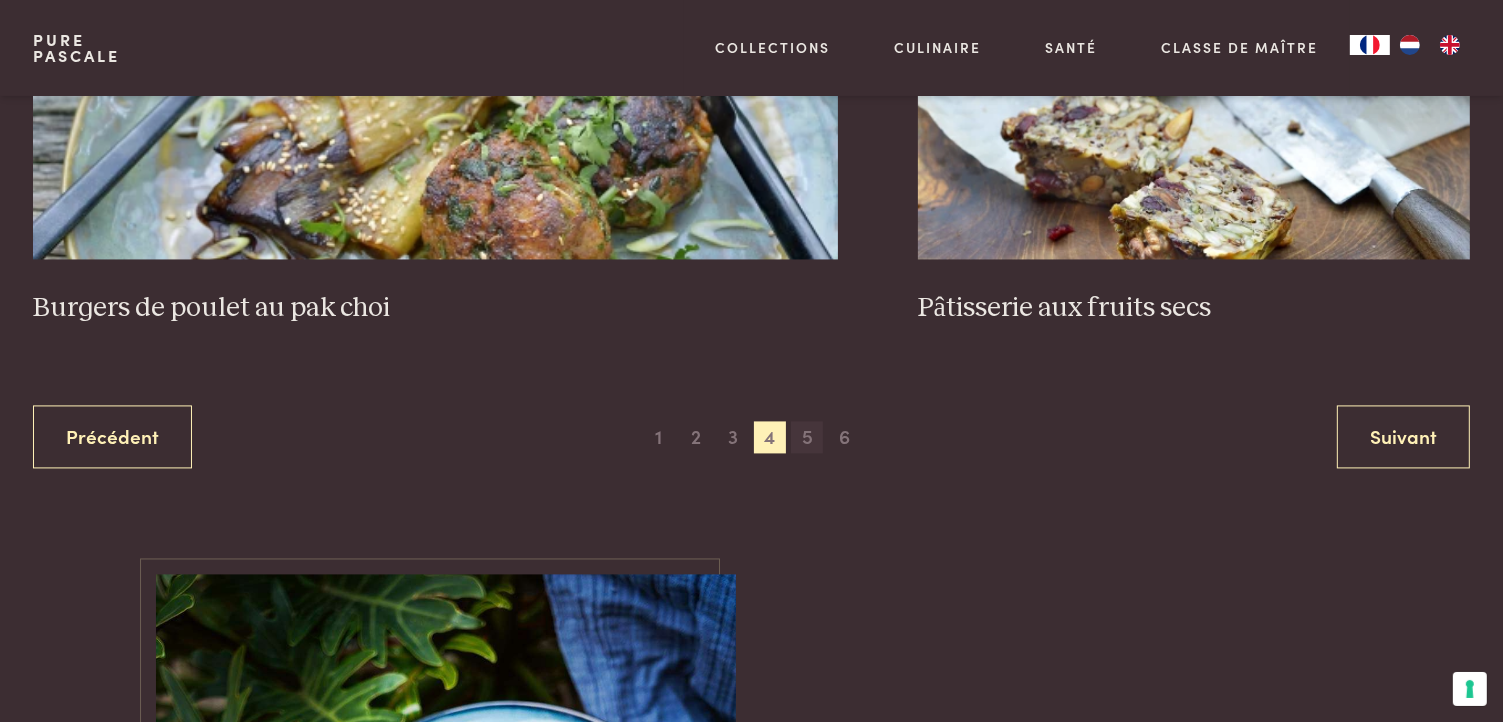 click on "5" at bounding box center (807, 437) 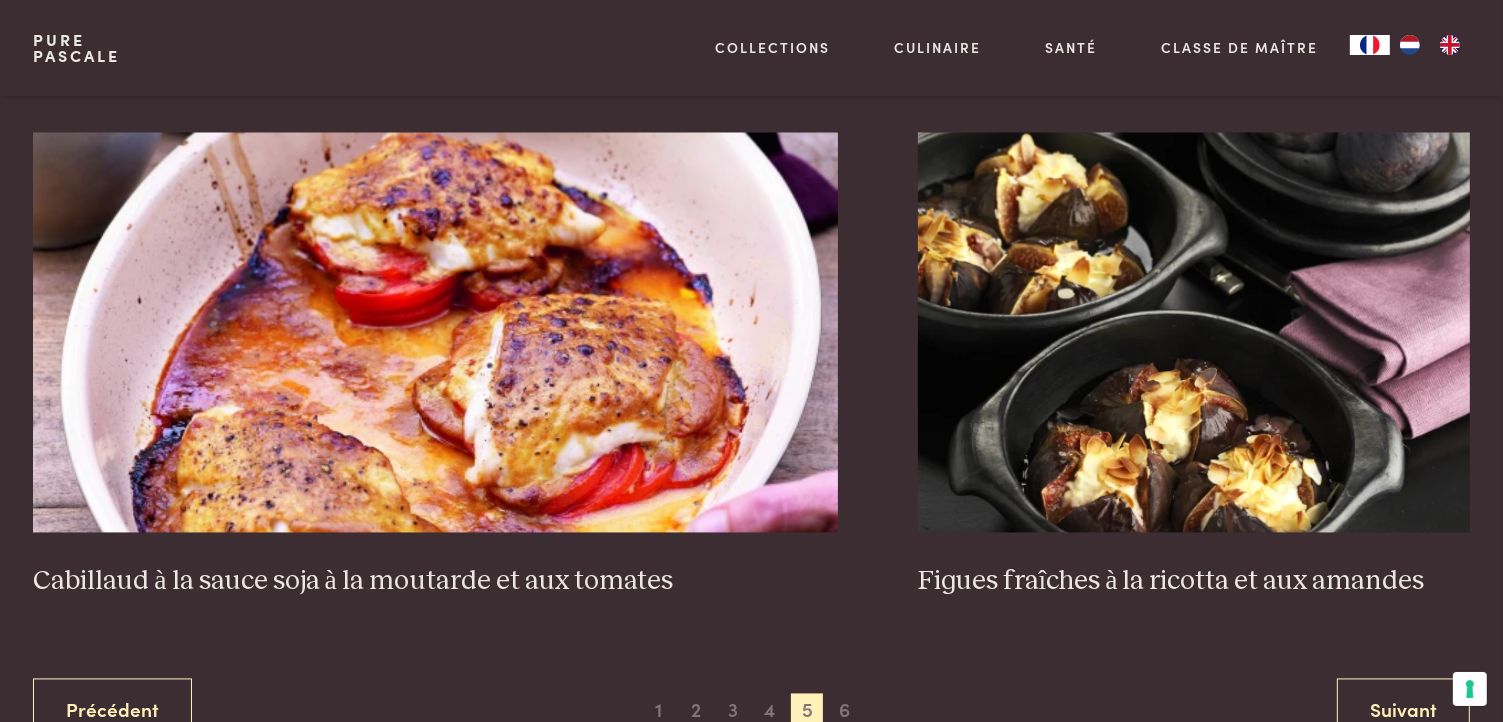 scroll, scrollTop: 3788, scrollLeft: 0, axis: vertical 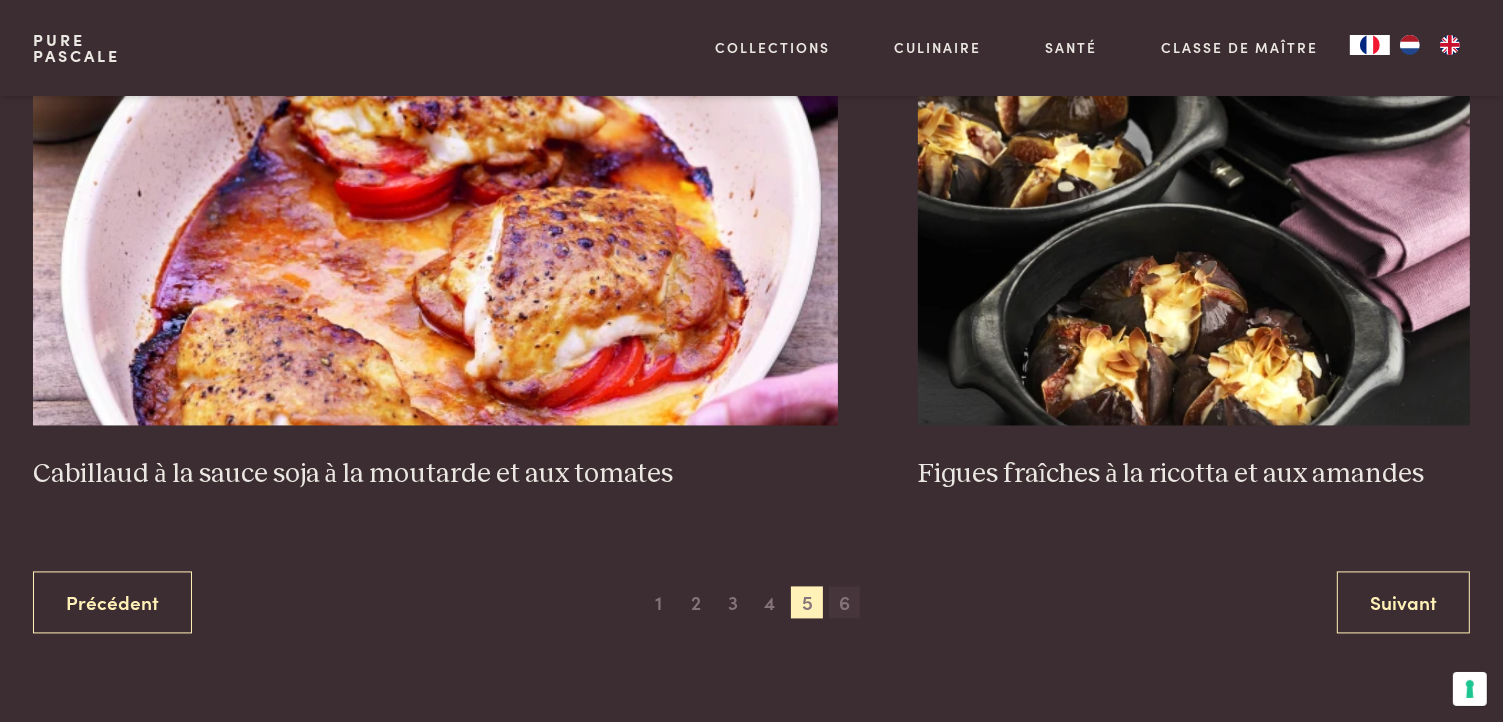 click on "6" at bounding box center [845, 602] 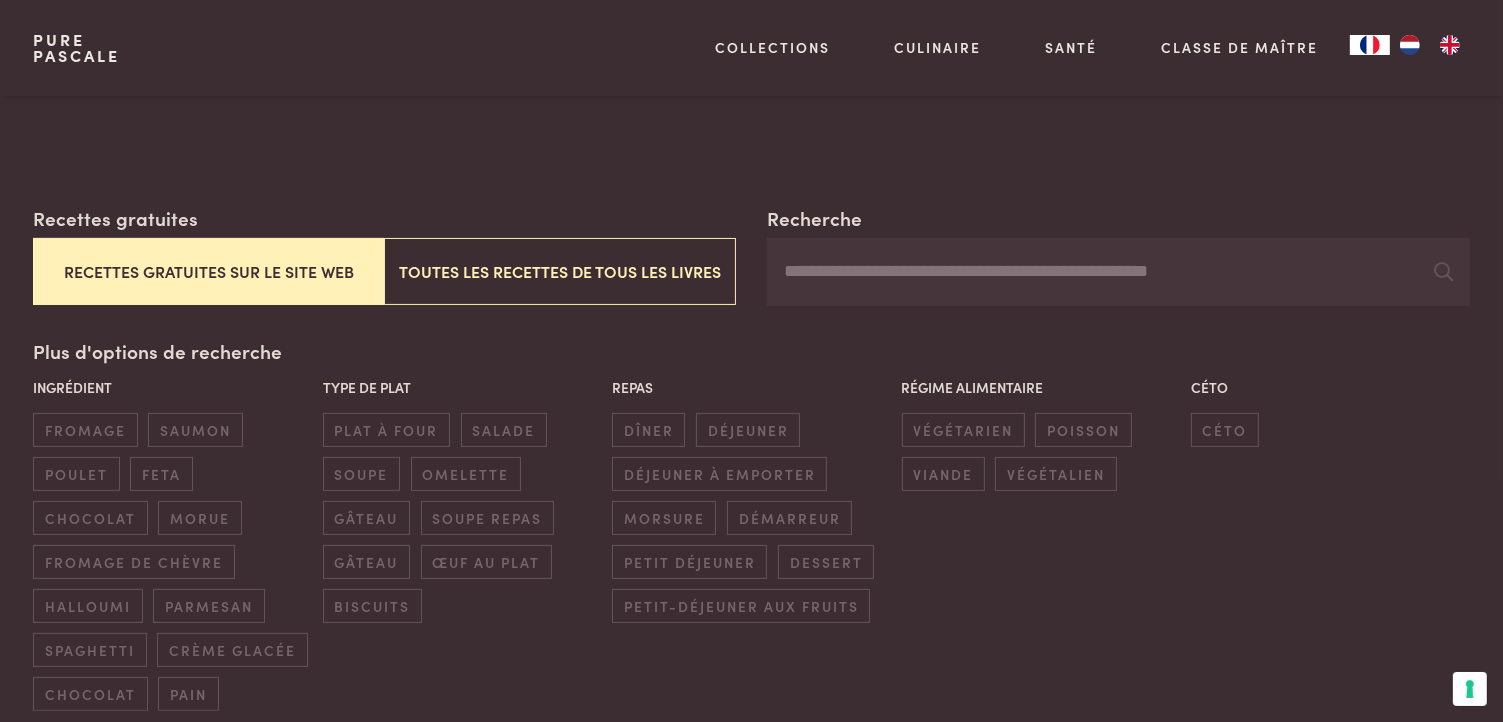 scroll, scrollTop: 300, scrollLeft: 0, axis: vertical 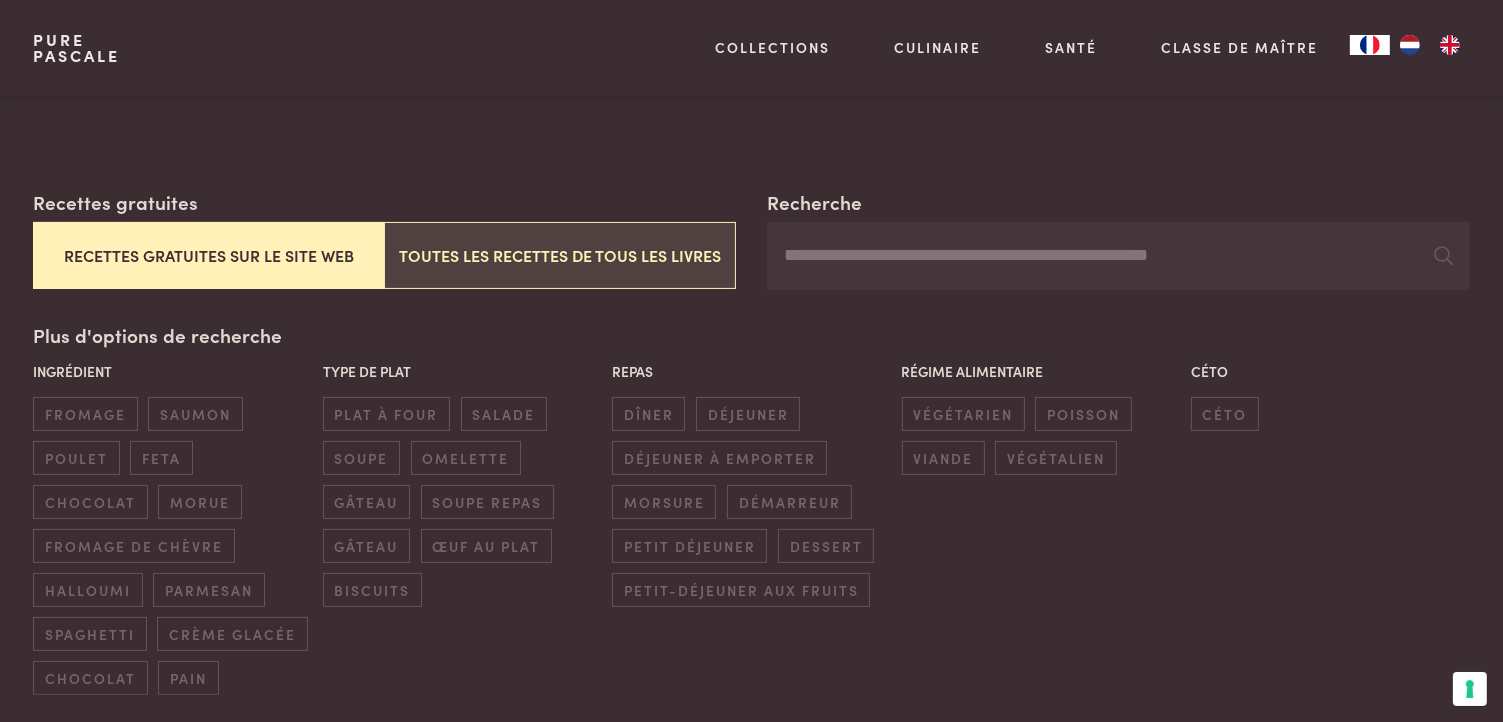 click on "Toutes les recettes de tous les livres" at bounding box center [559, 255] 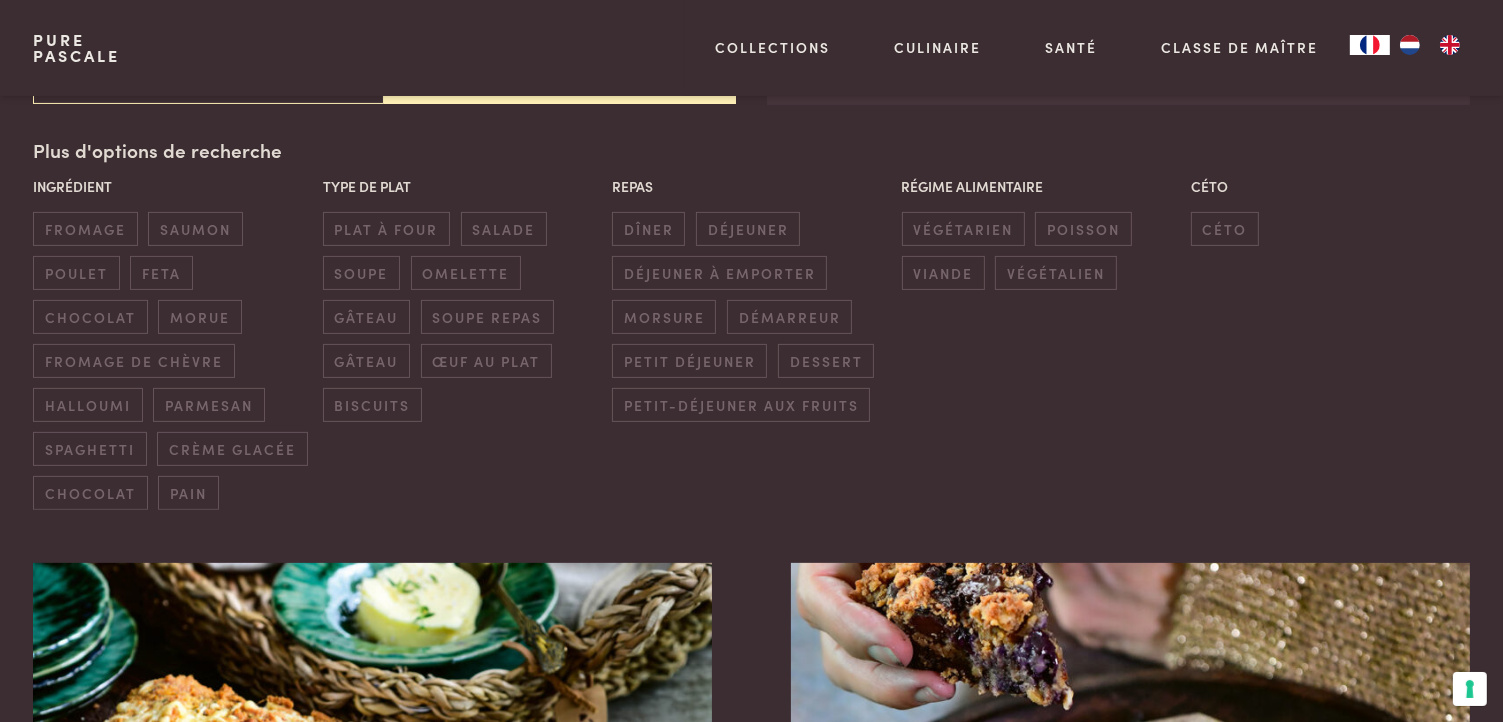scroll, scrollTop: 488, scrollLeft: 0, axis: vertical 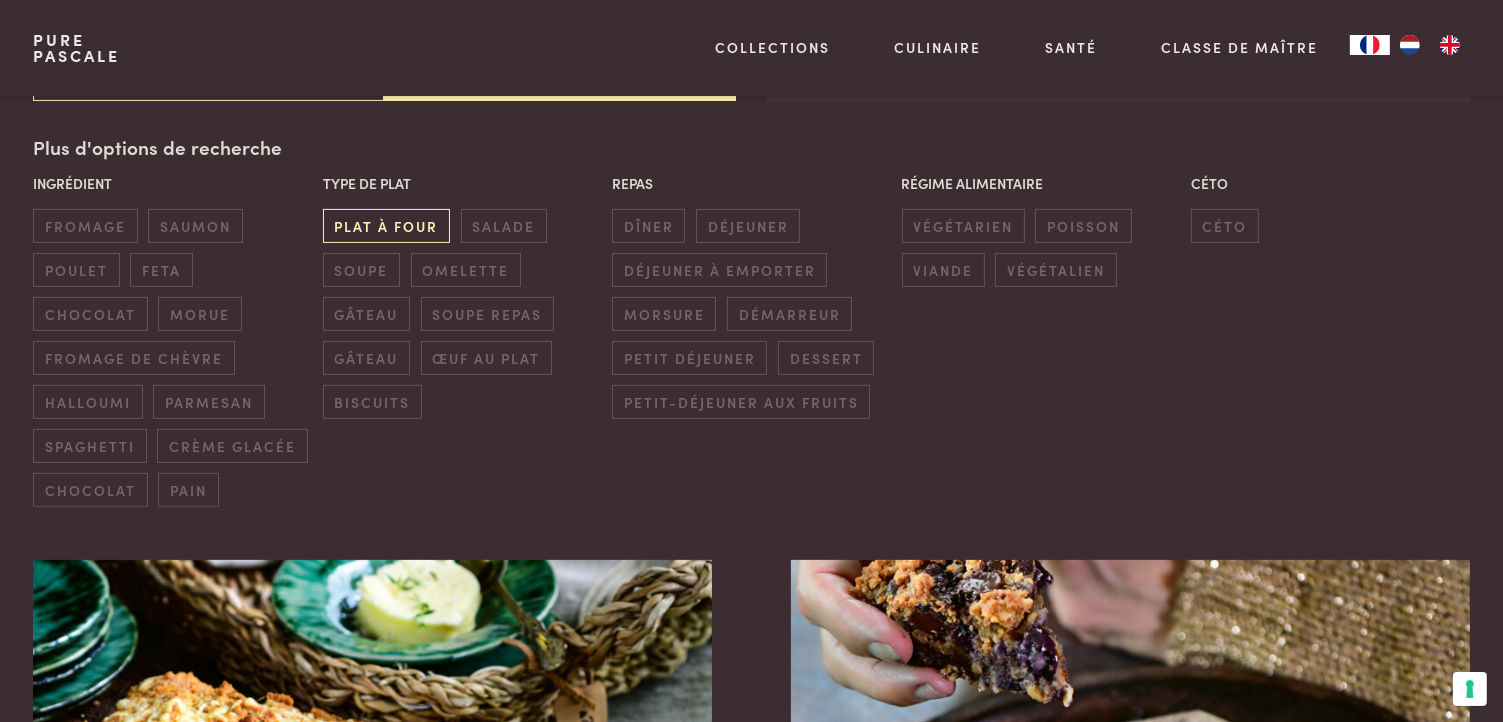 click on "plat à four" at bounding box center (386, 225) 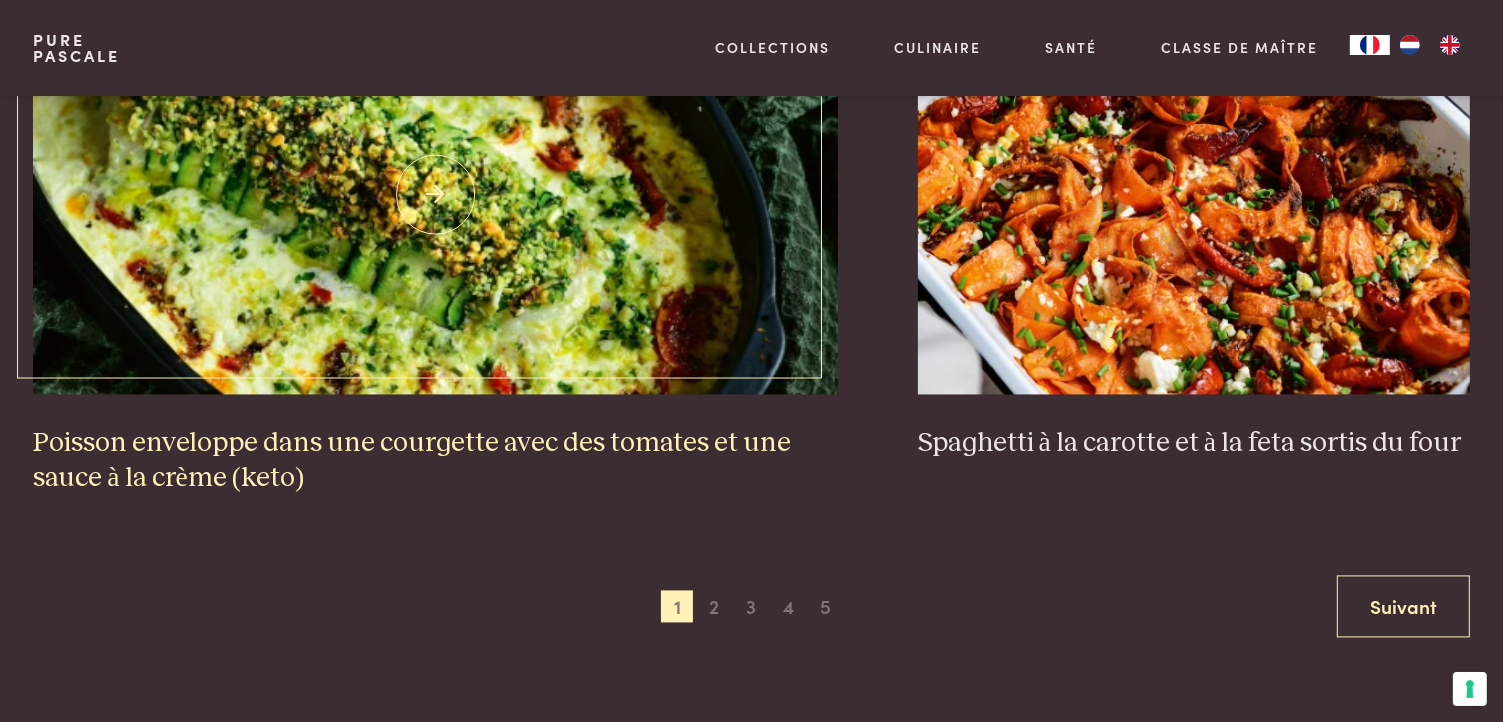 scroll, scrollTop: 3888, scrollLeft: 0, axis: vertical 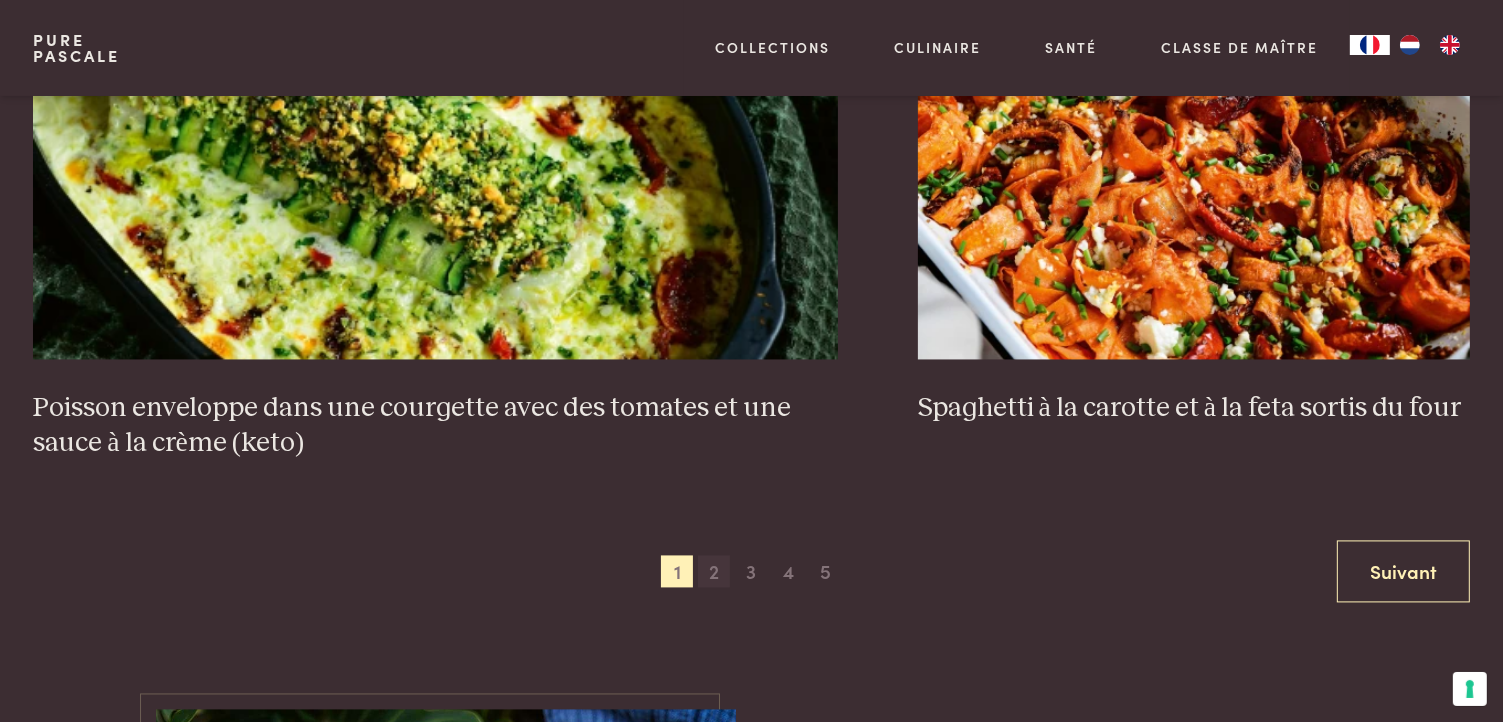 click on "2" at bounding box center [714, 571] 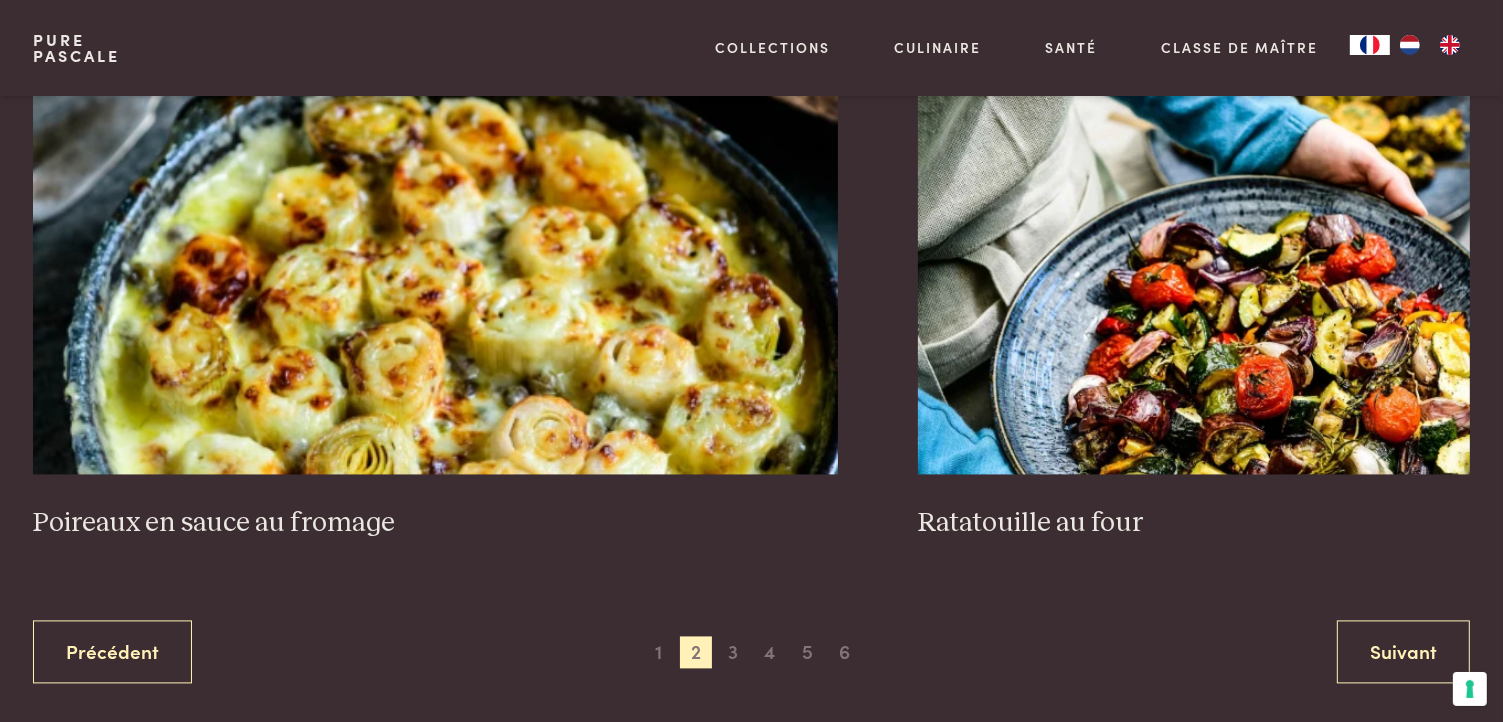 scroll, scrollTop: 3888, scrollLeft: 0, axis: vertical 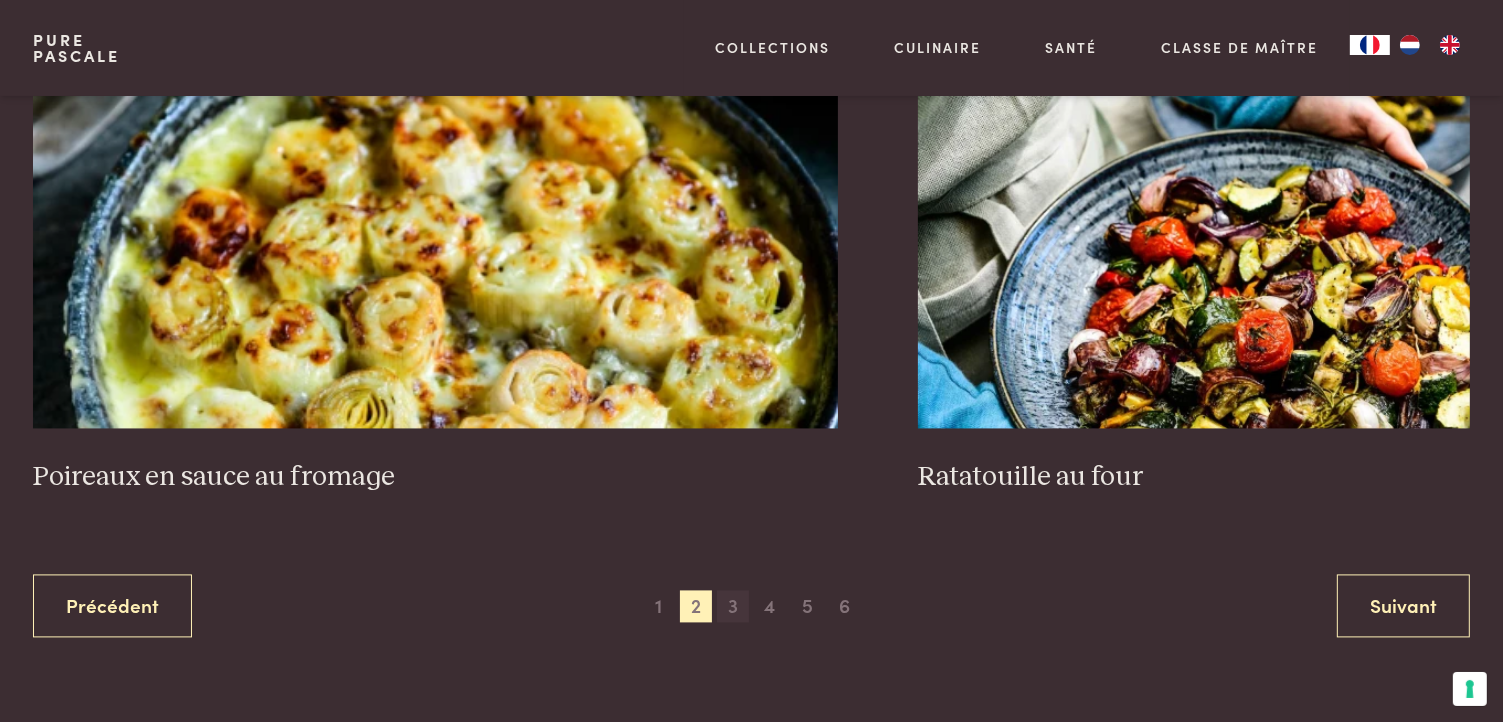 click on "3" at bounding box center [733, 606] 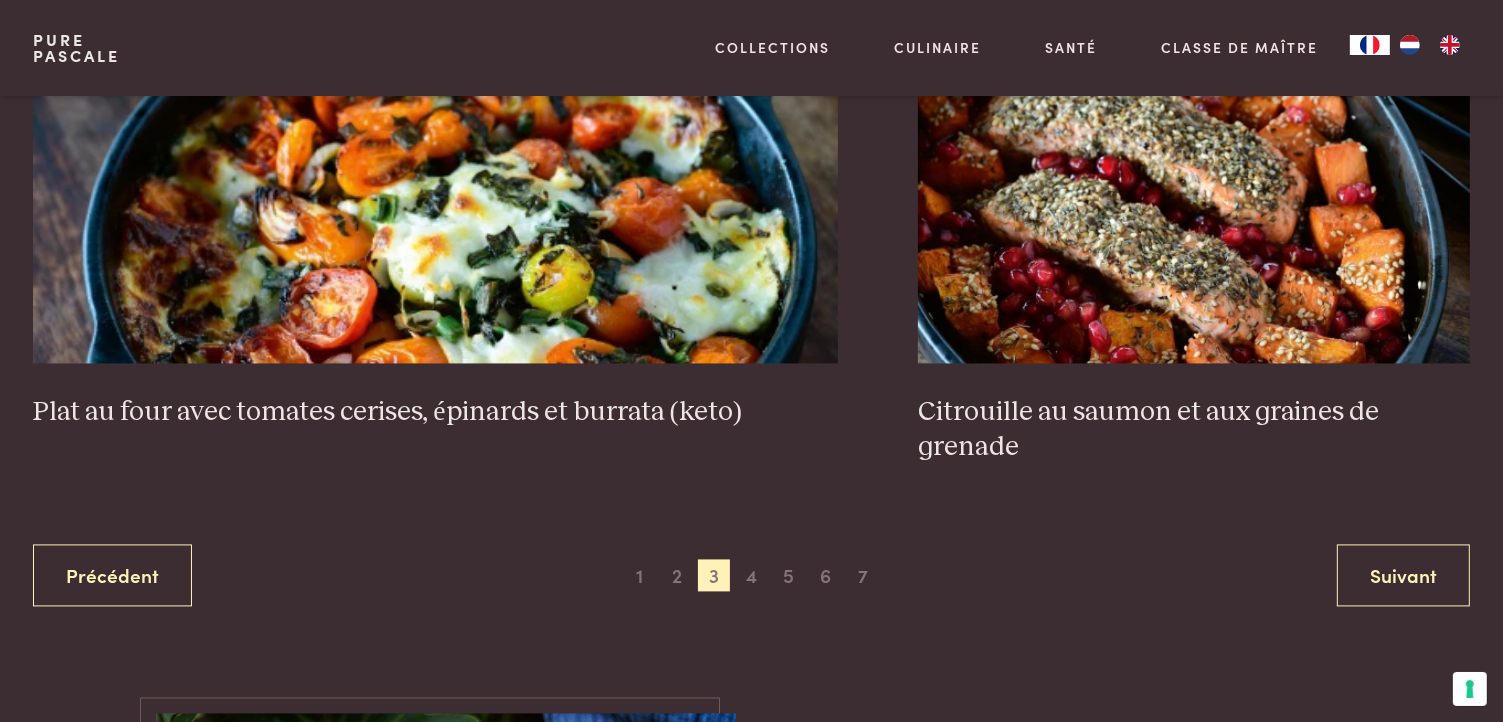 scroll, scrollTop: 3888, scrollLeft: 0, axis: vertical 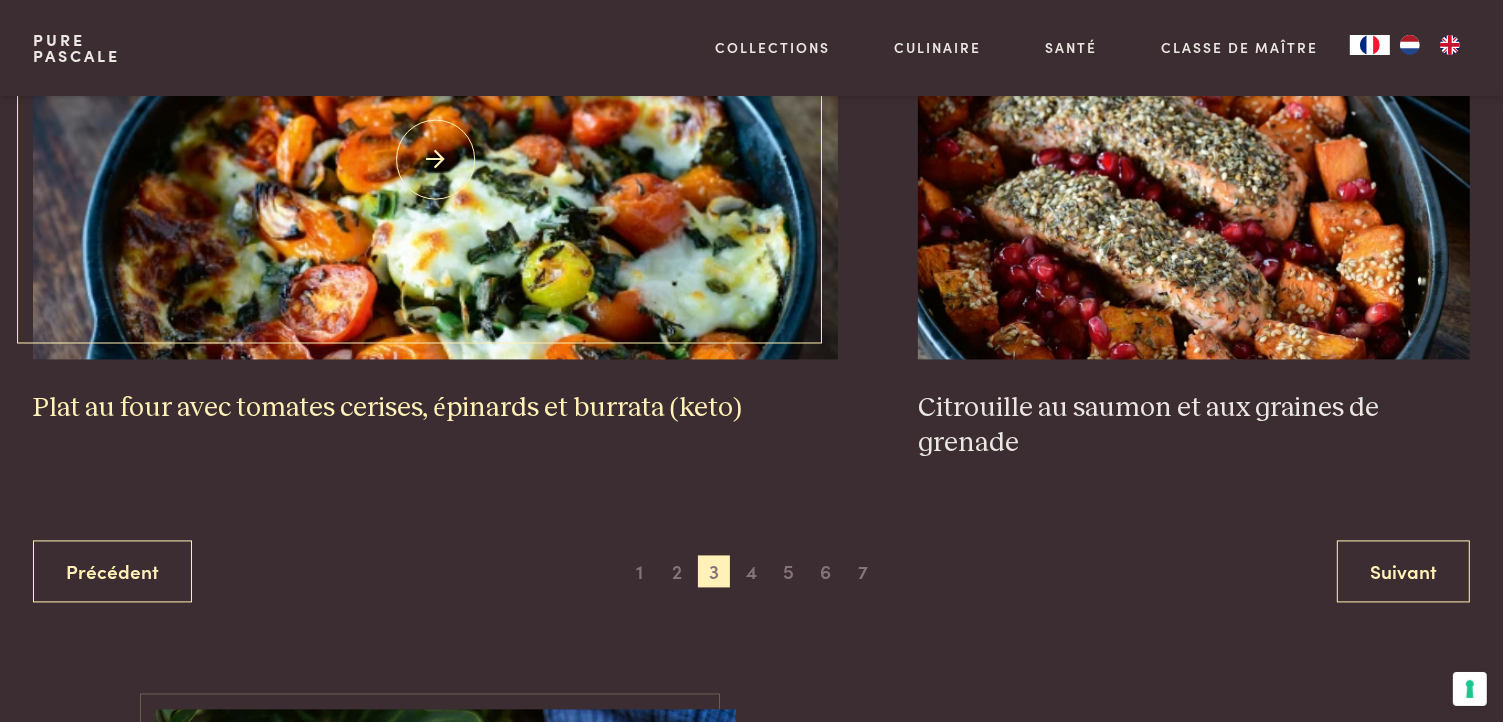 click at bounding box center [435, 159] 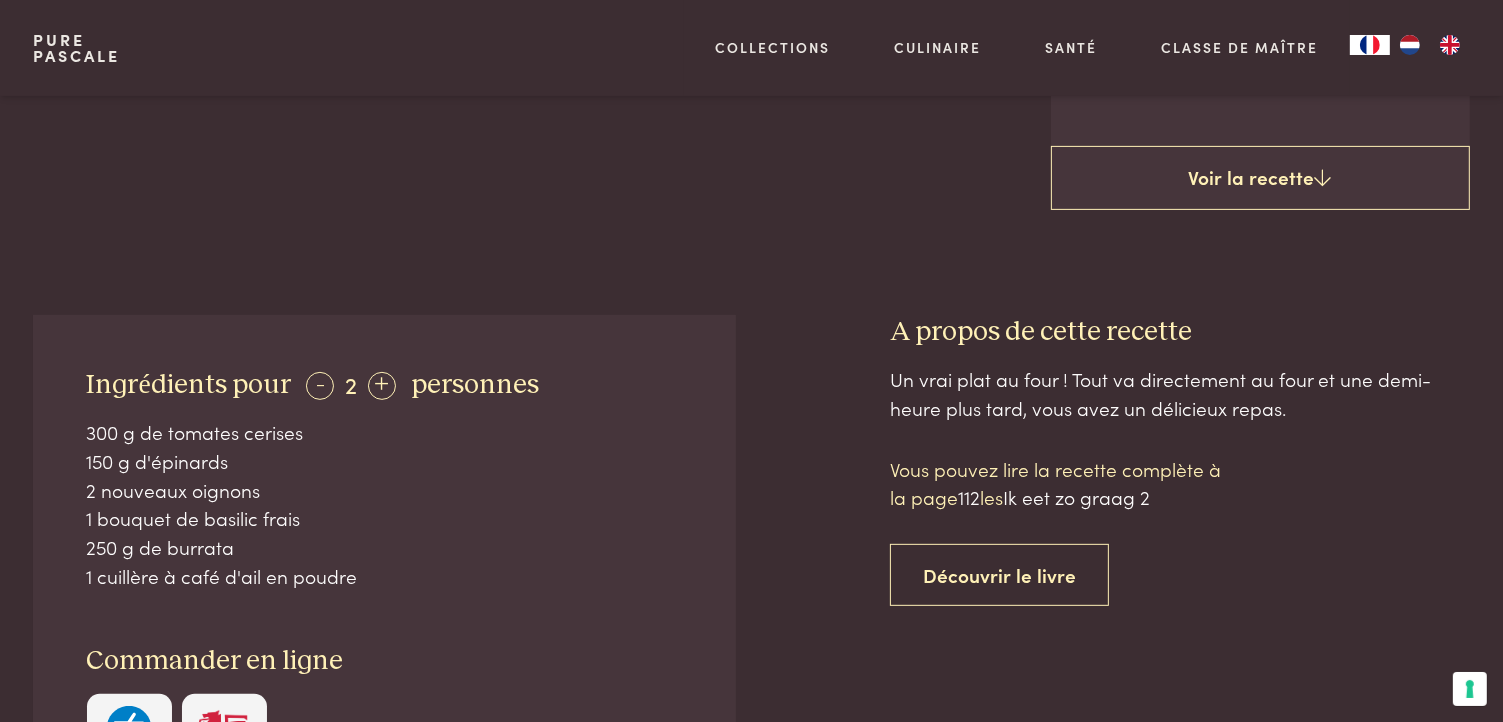 scroll, scrollTop: 800, scrollLeft: 0, axis: vertical 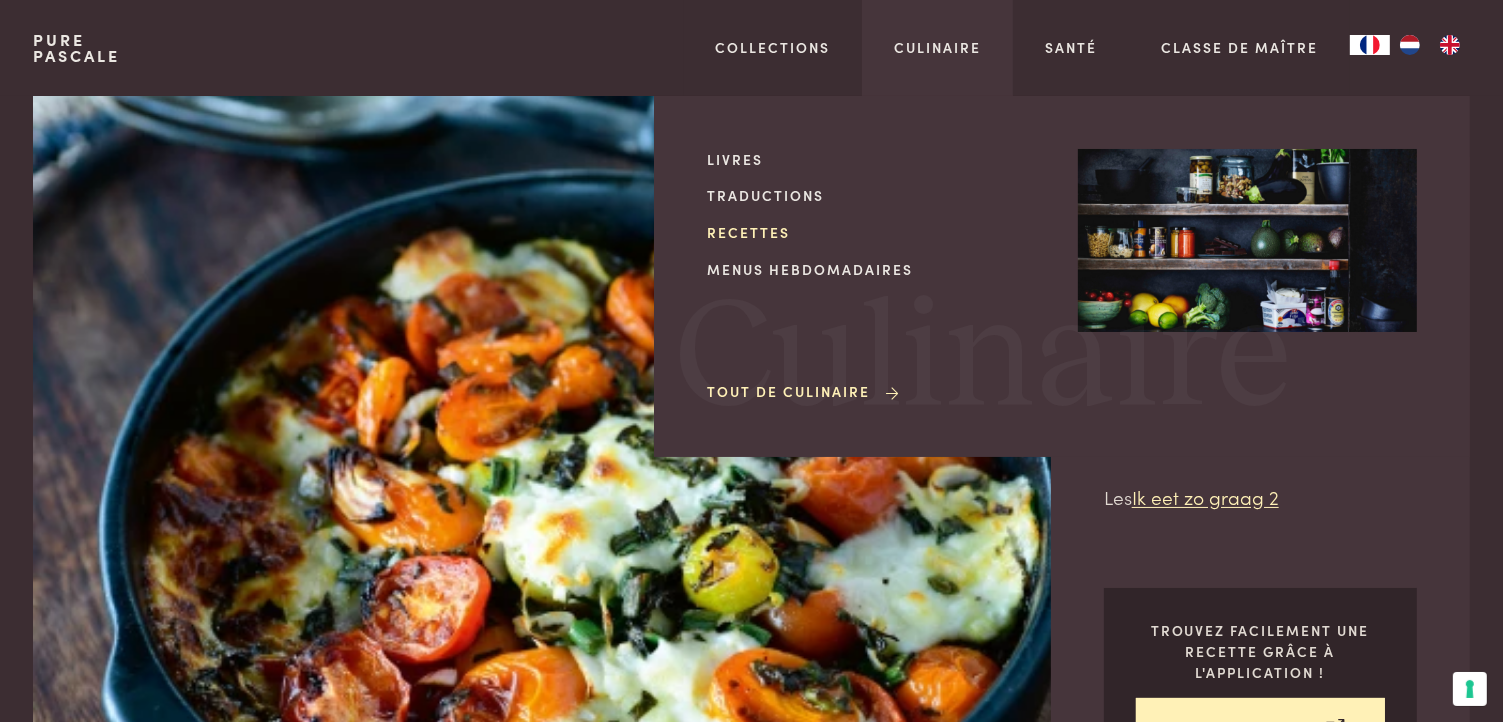 click on "Recettes" at bounding box center (876, 232) 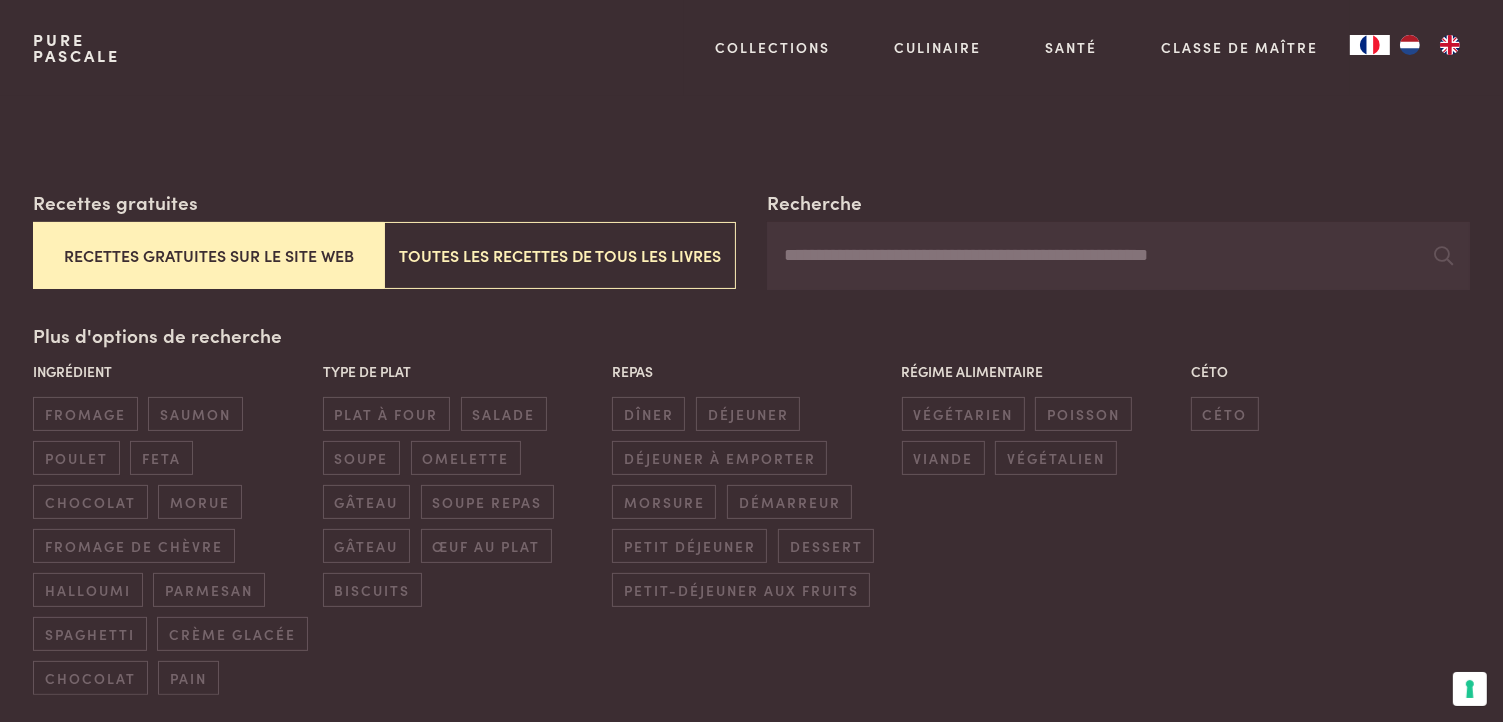 scroll, scrollTop: 300, scrollLeft: 0, axis: vertical 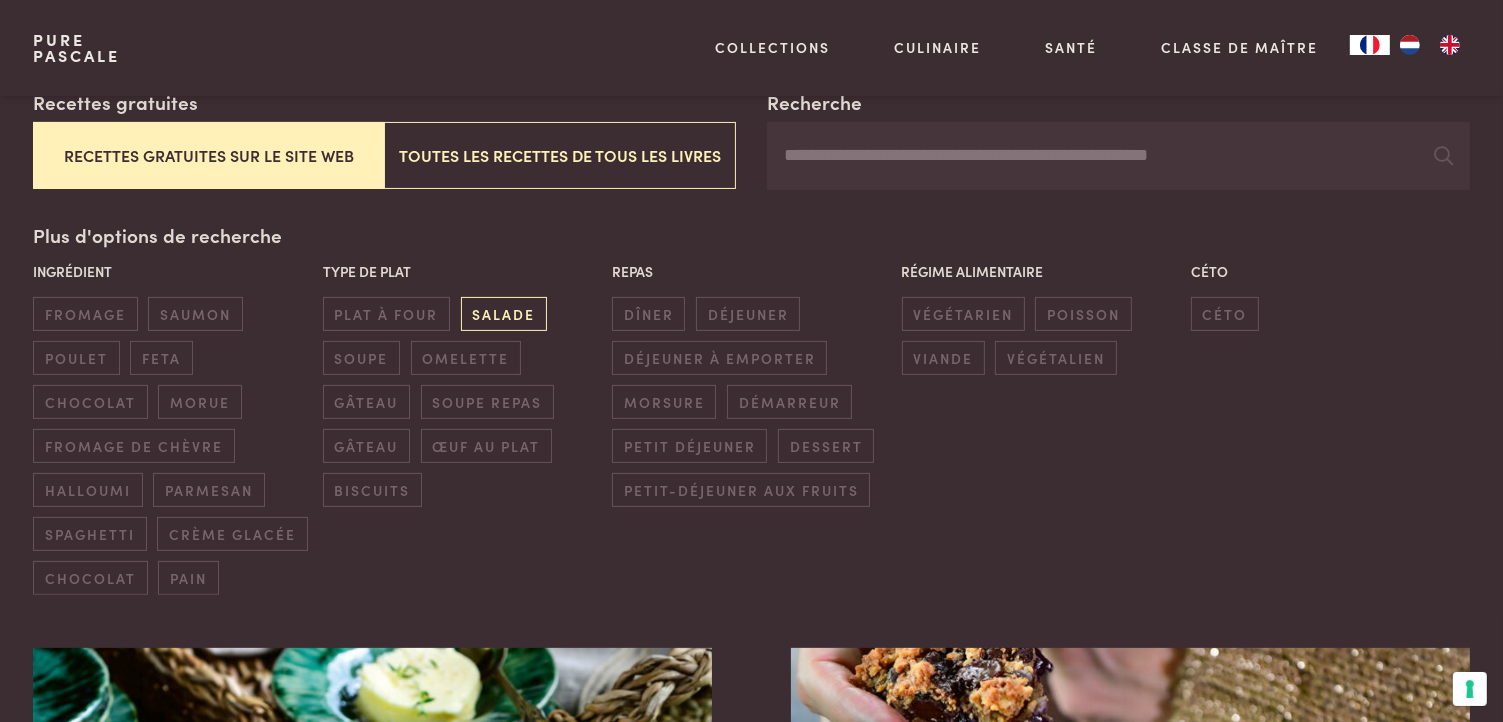 click on "salade" at bounding box center (504, 313) 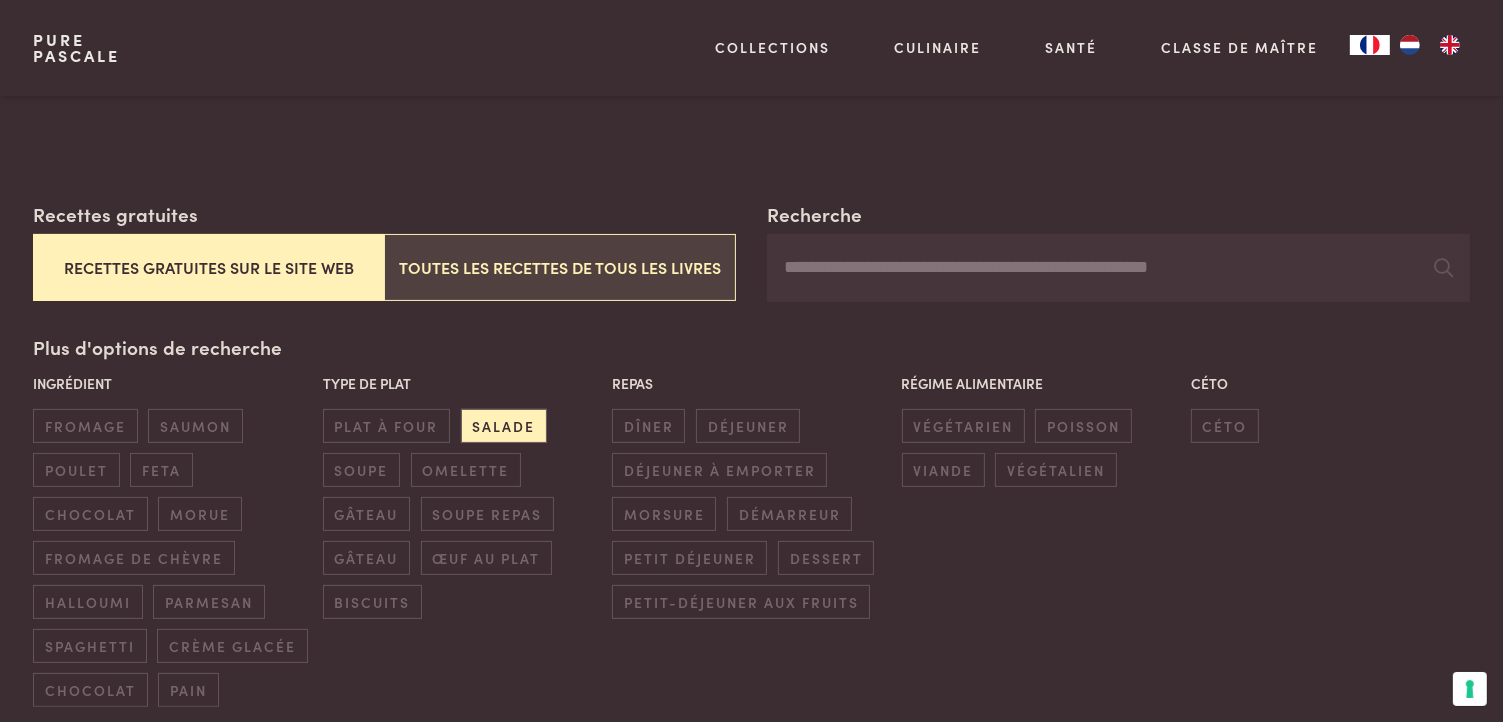click on "Toutes les recettes de tous les livres" at bounding box center [559, 267] 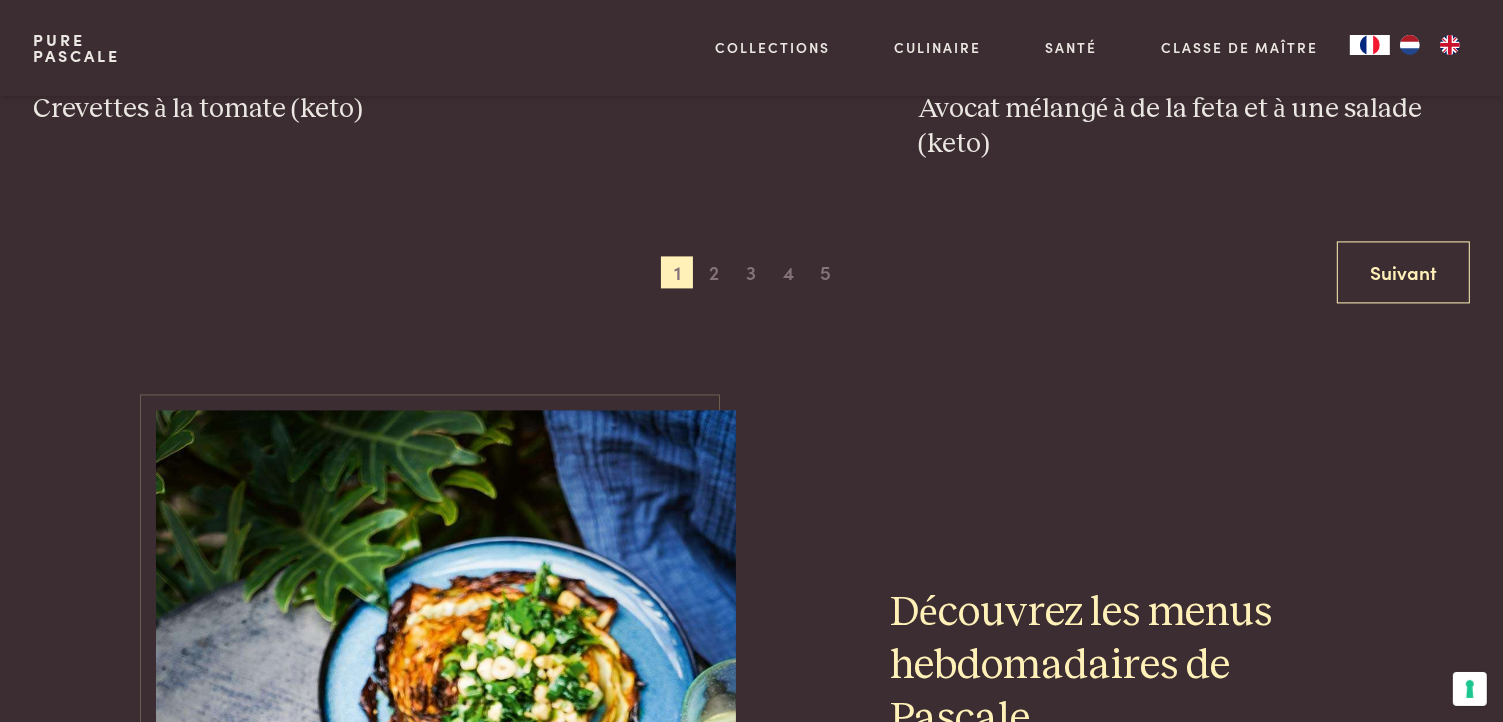 scroll, scrollTop: 4188, scrollLeft: 0, axis: vertical 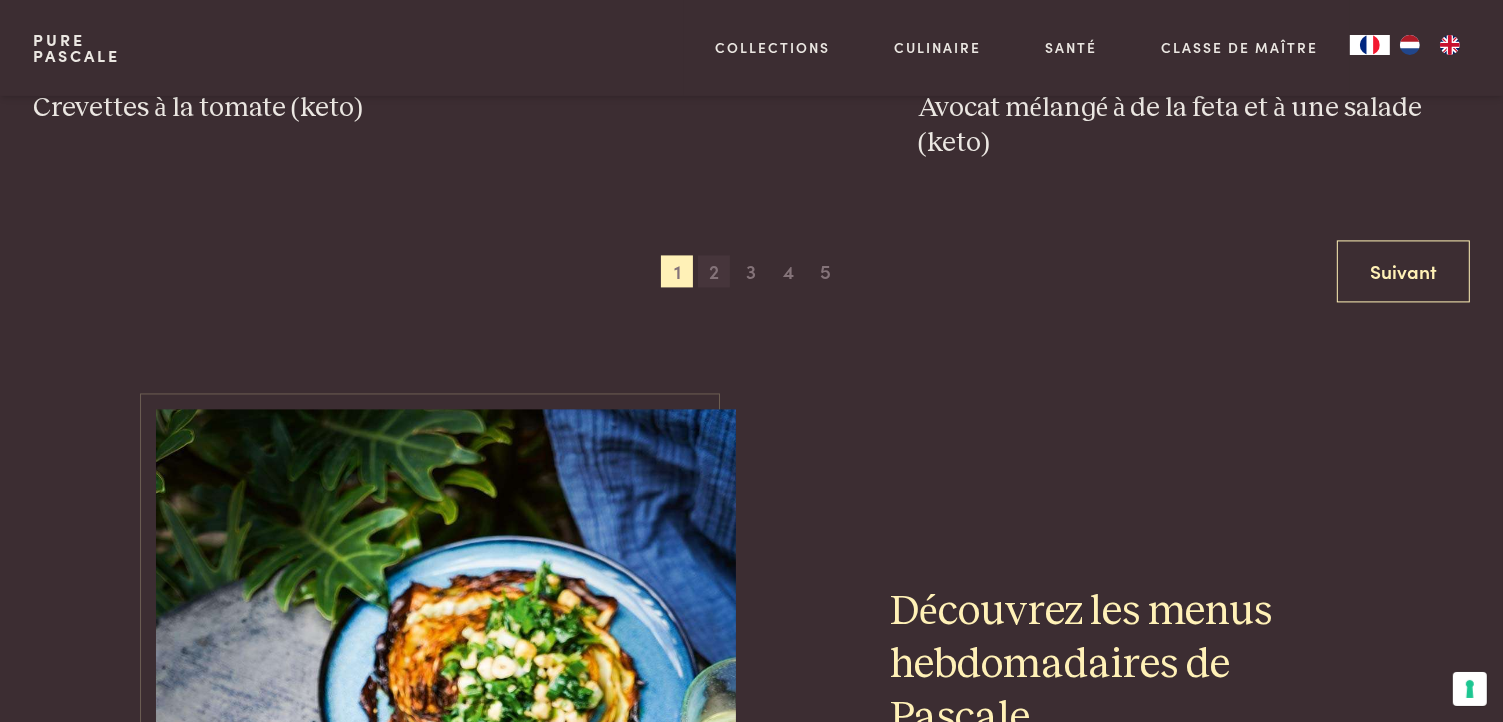 click on "2" at bounding box center [714, 271] 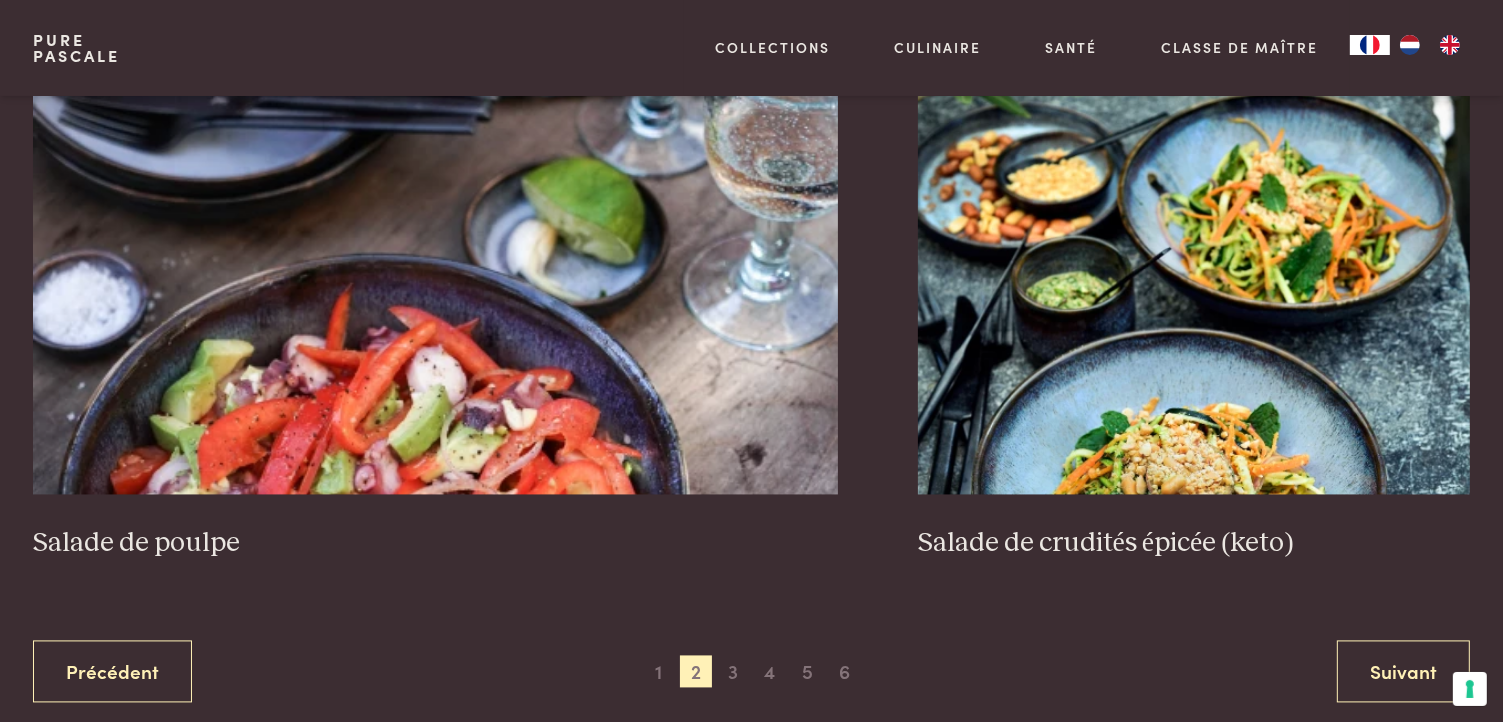 scroll, scrollTop: 3888, scrollLeft: 0, axis: vertical 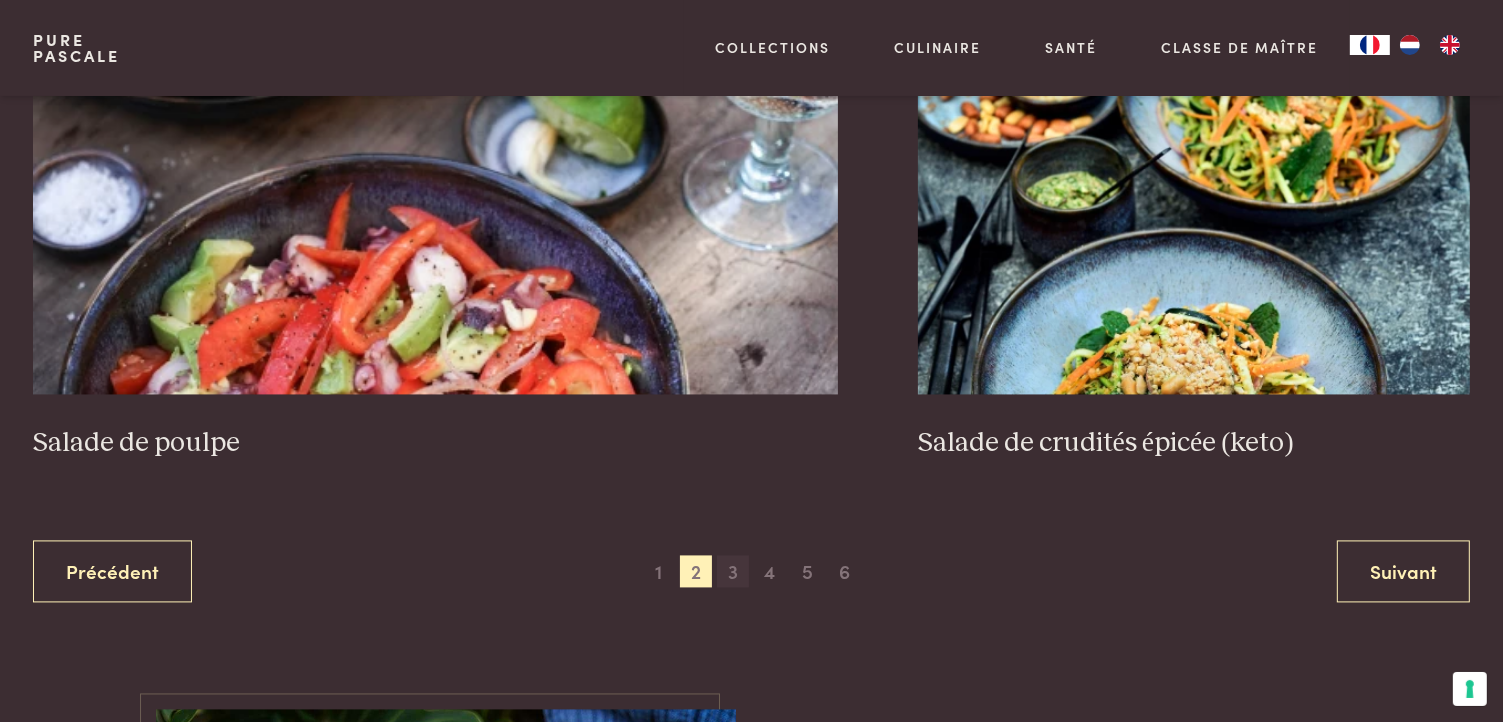 click on "3" at bounding box center (733, 571) 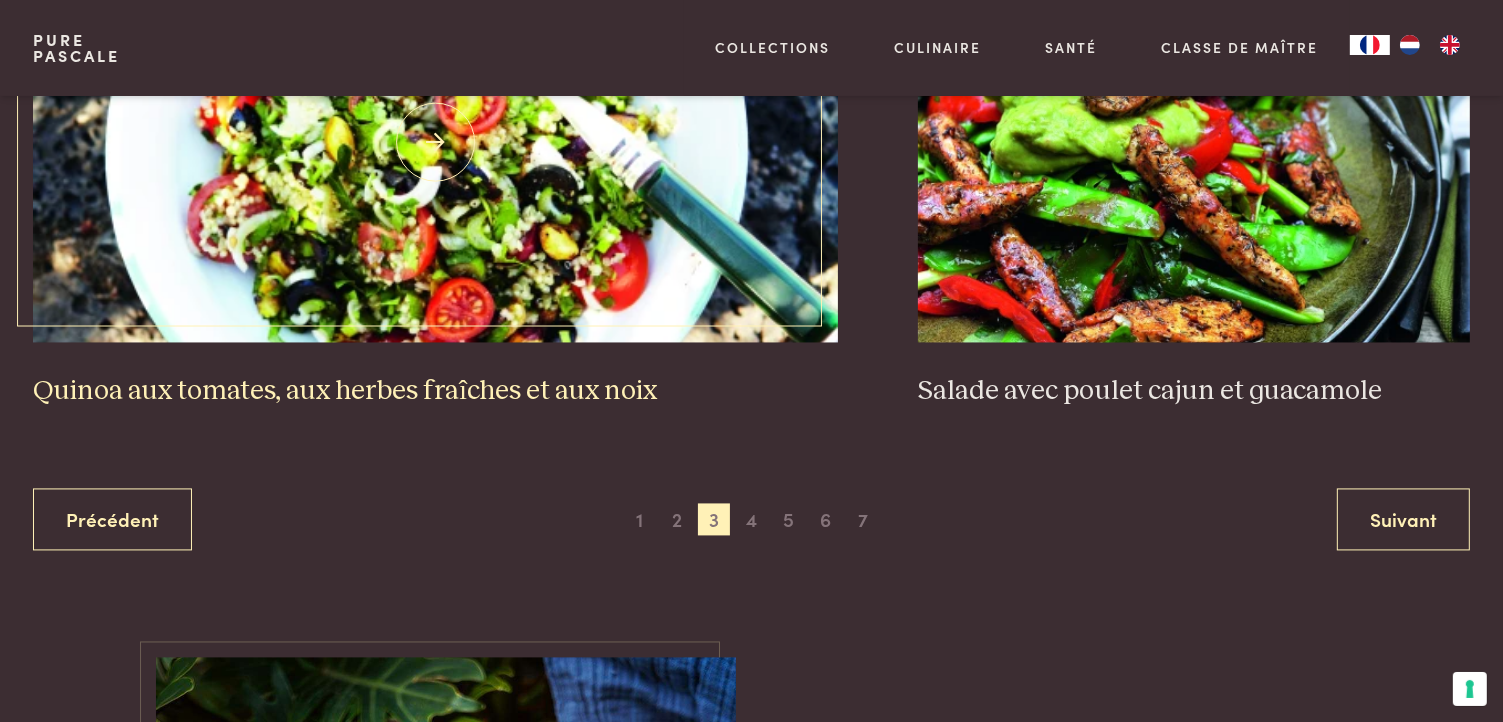 scroll, scrollTop: 3888, scrollLeft: 0, axis: vertical 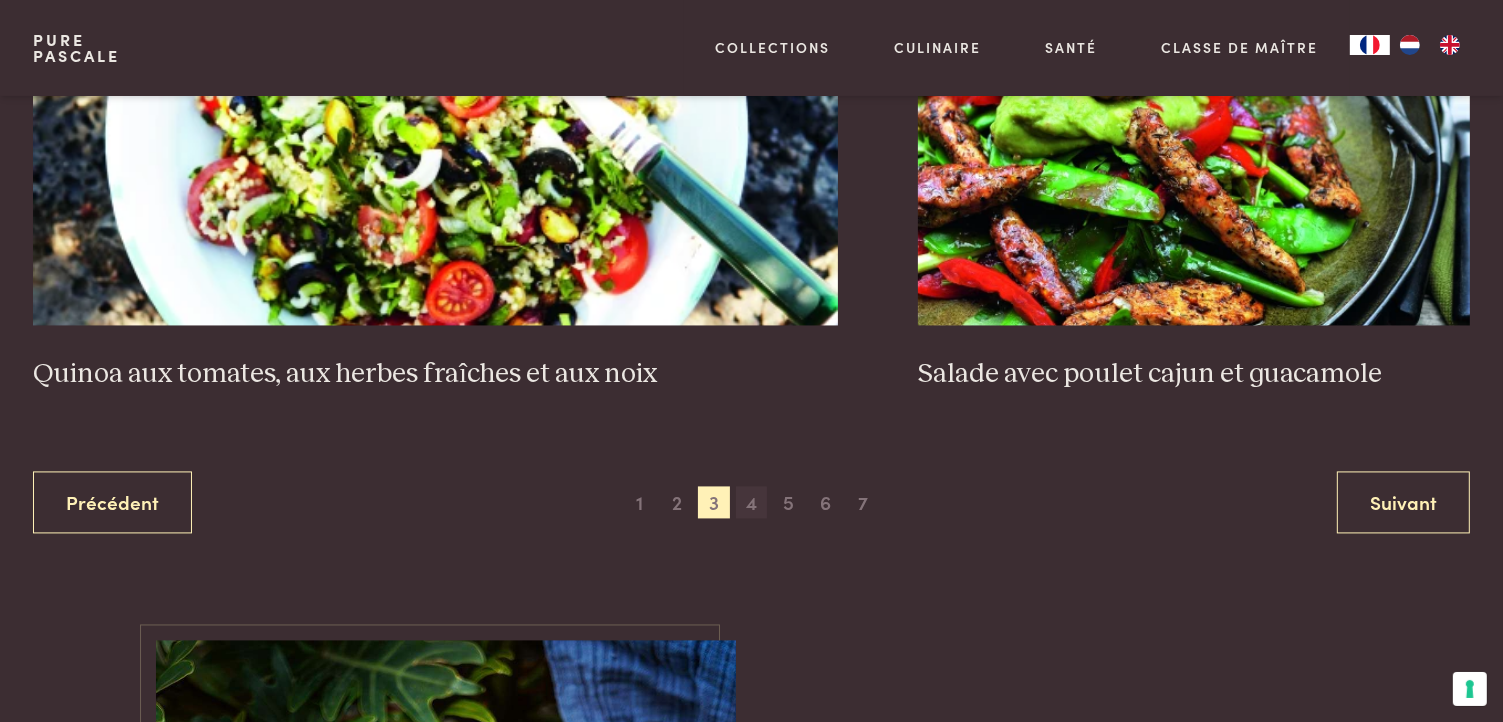 click on "4" at bounding box center [752, 502] 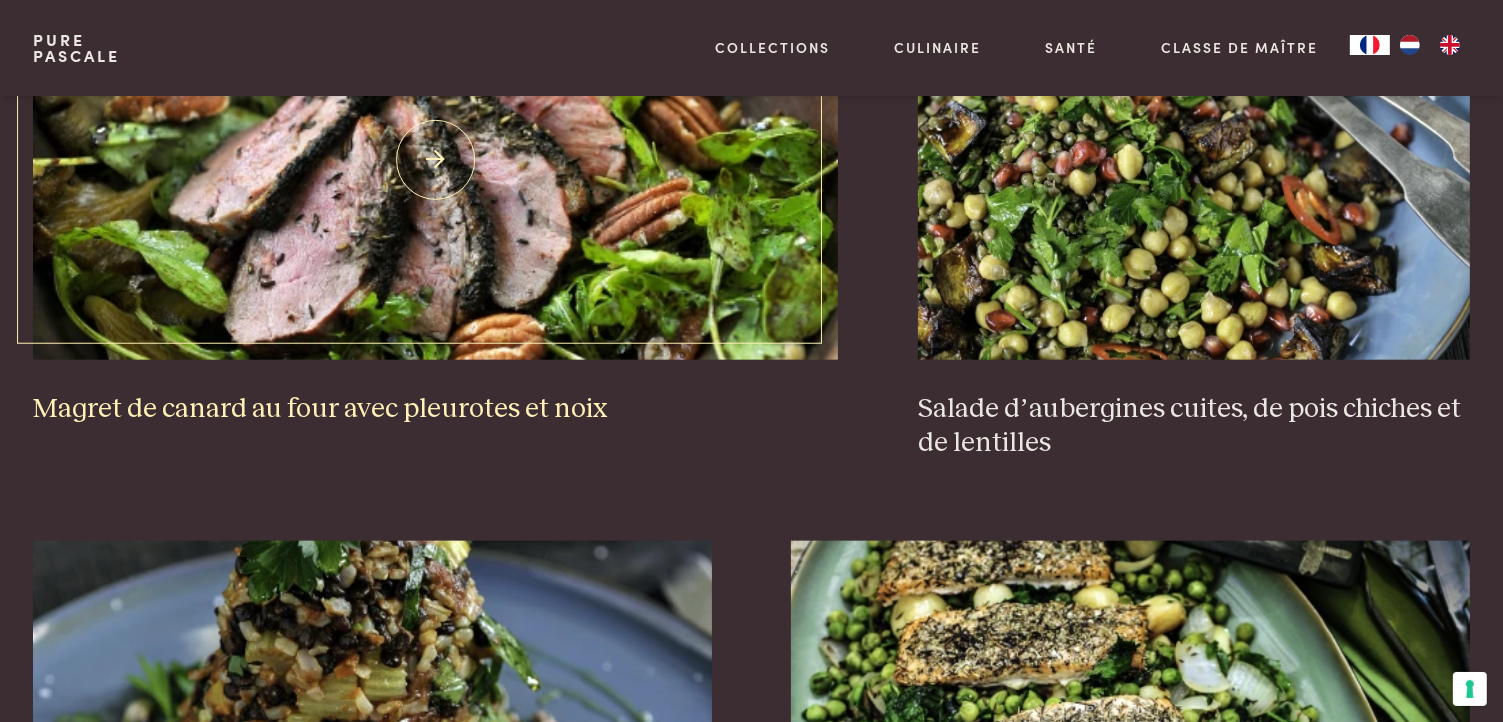 scroll, scrollTop: 1988, scrollLeft: 0, axis: vertical 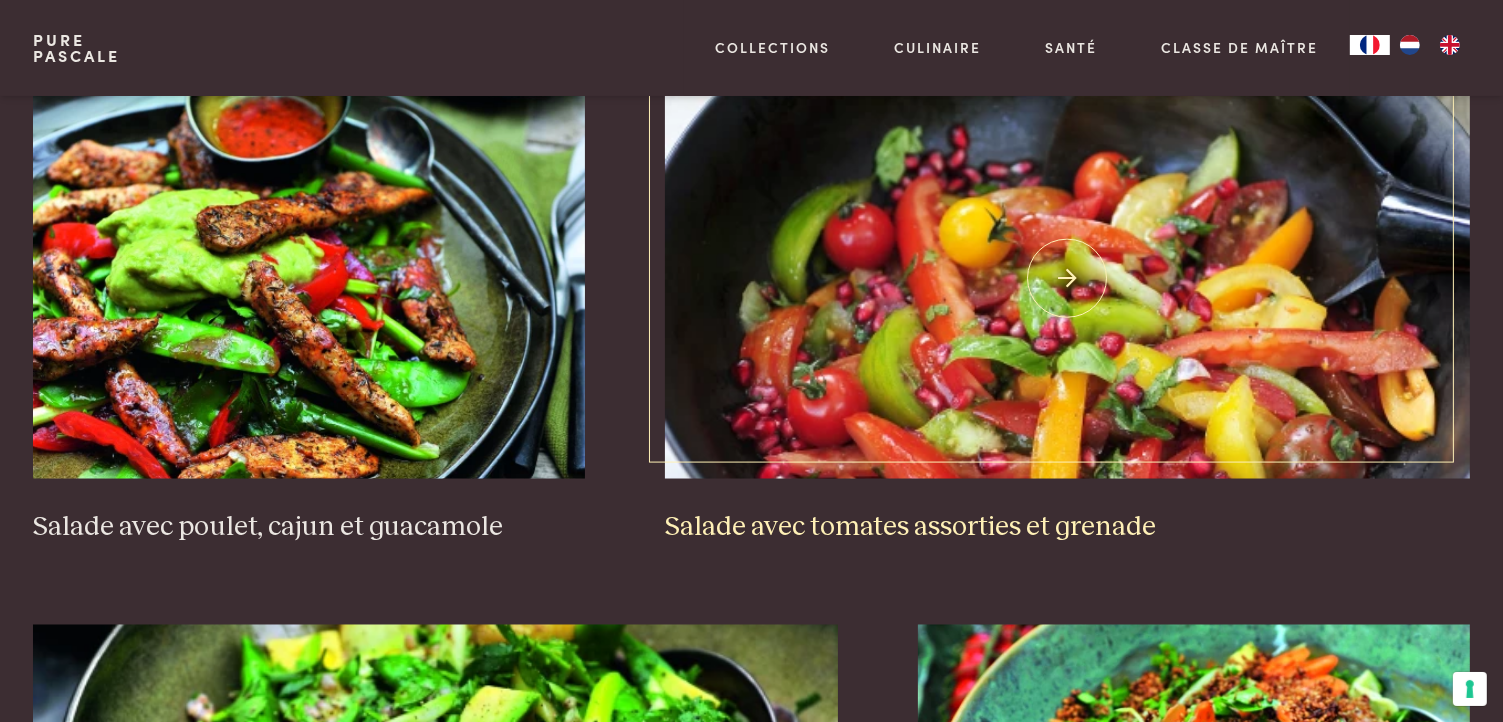drag, startPoint x: 761, startPoint y: 436, endPoint x: 760, endPoint y: 382, distance: 54.00926 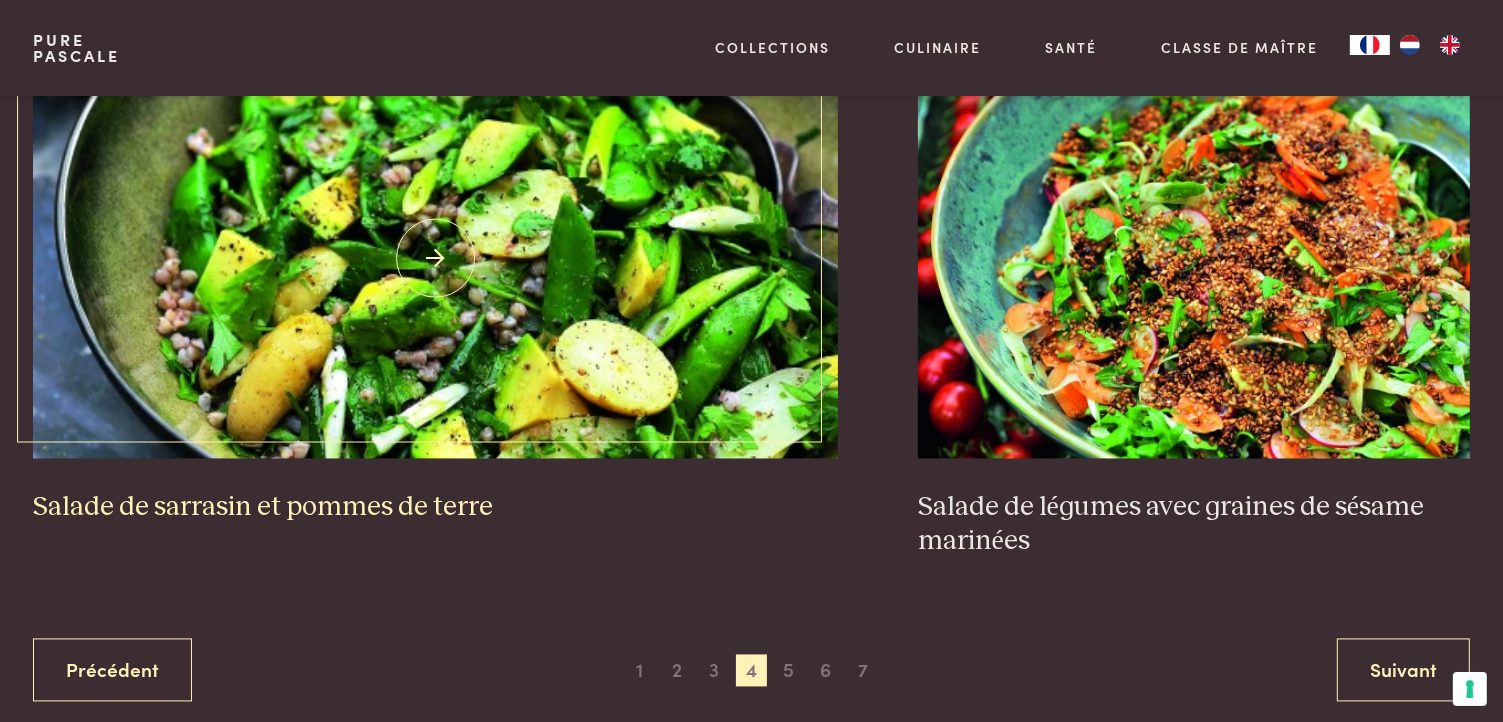 scroll, scrollTop: 3788, scrollLeft: 0, axis: vertical 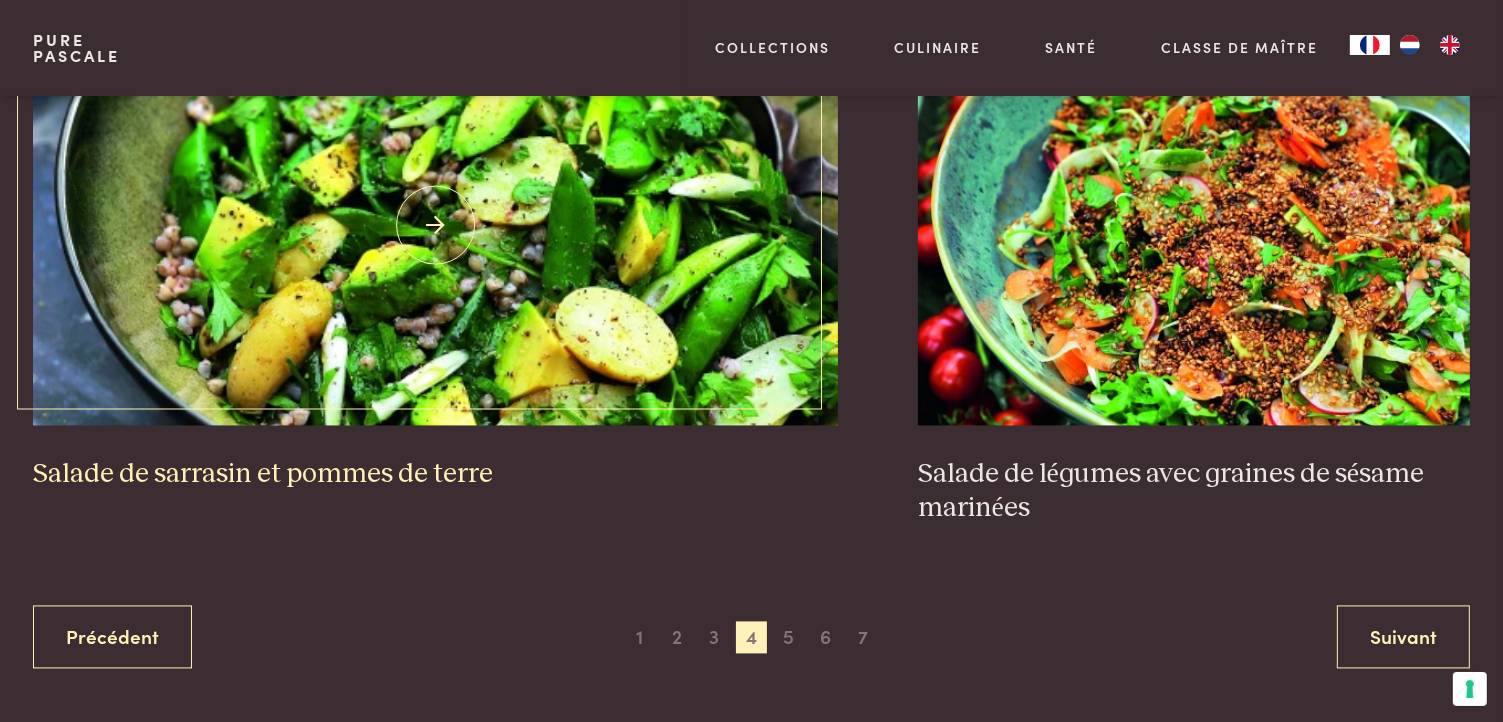 drag, startPoint x: 763, startPoint y: 389, endPoint x: 428, endPoint y: 242, distance: 365.83328 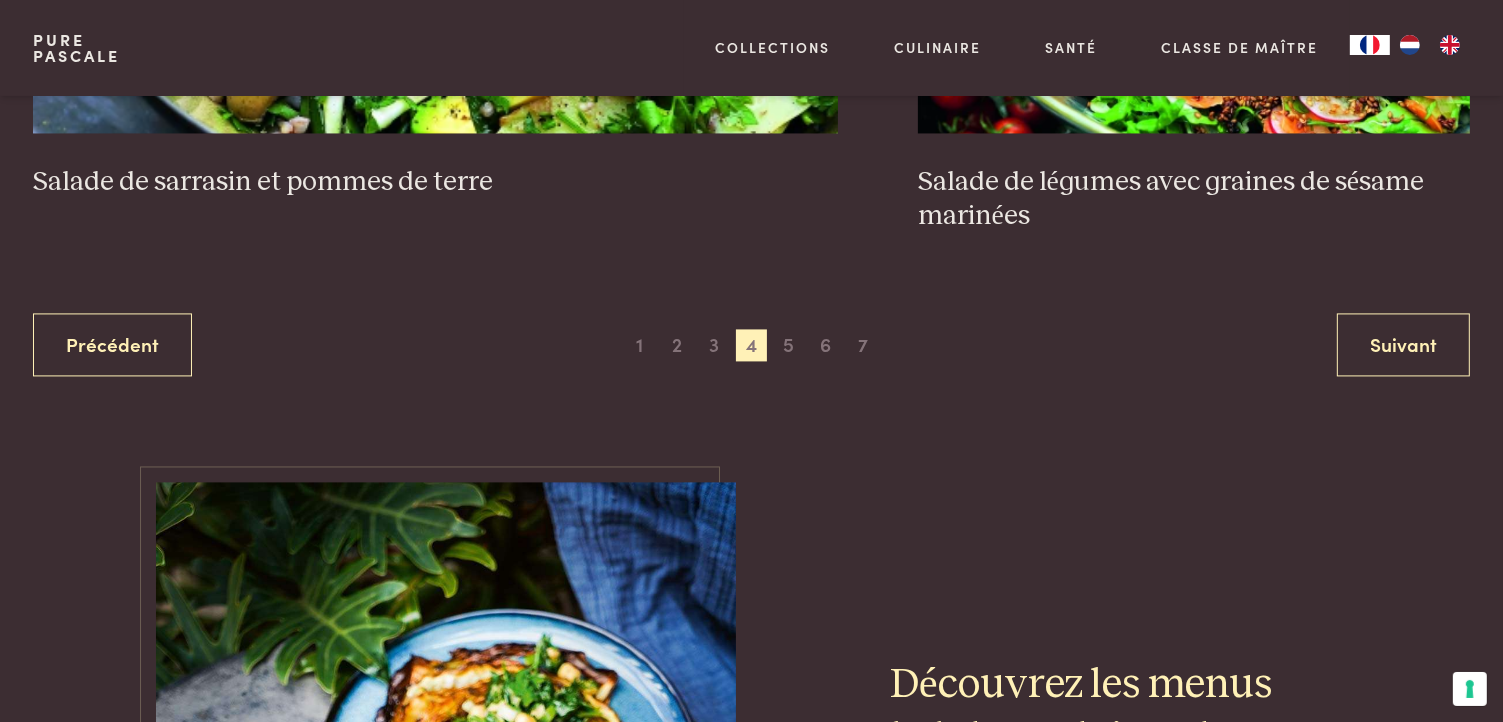 scroll, scrollTop: 4088, scrollLeft: 0, axis: vertical 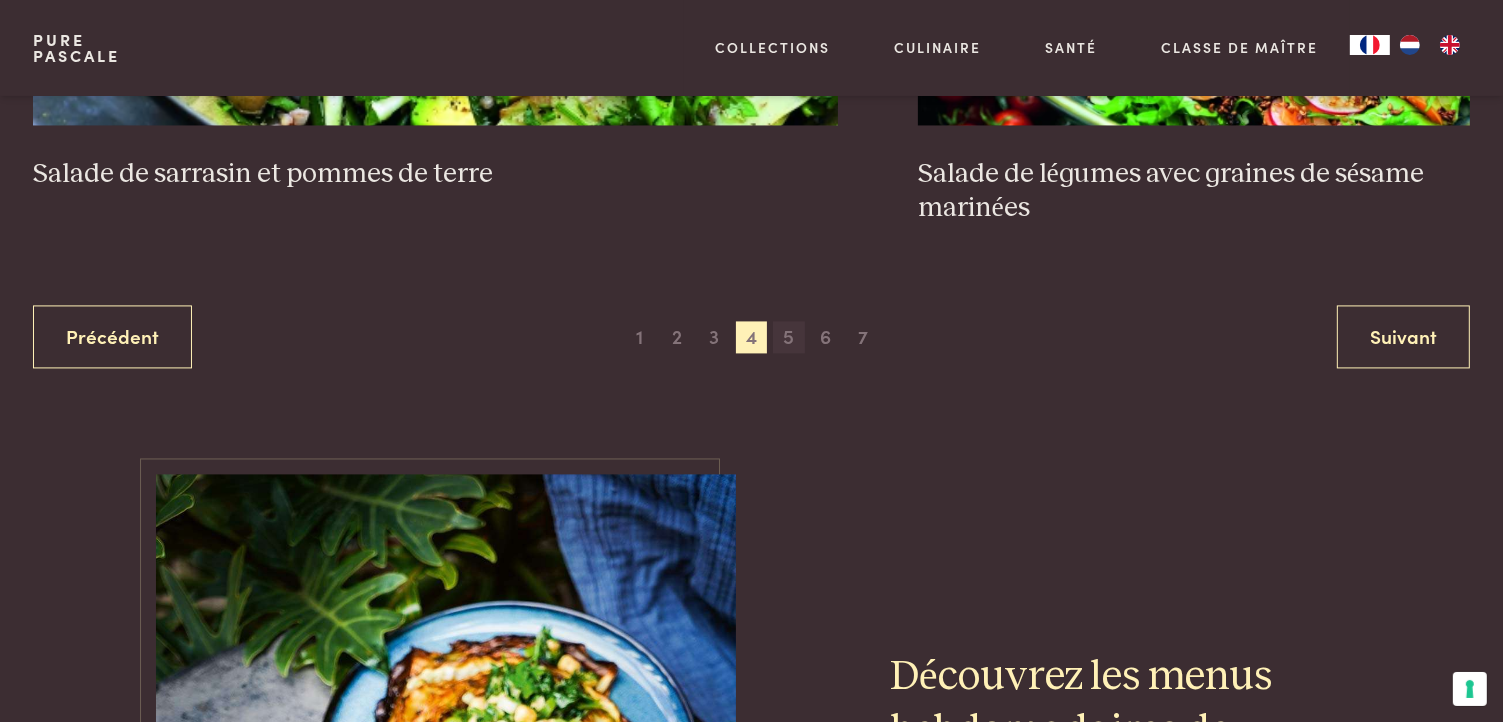 click on "5" at bounding box center (789, 337) 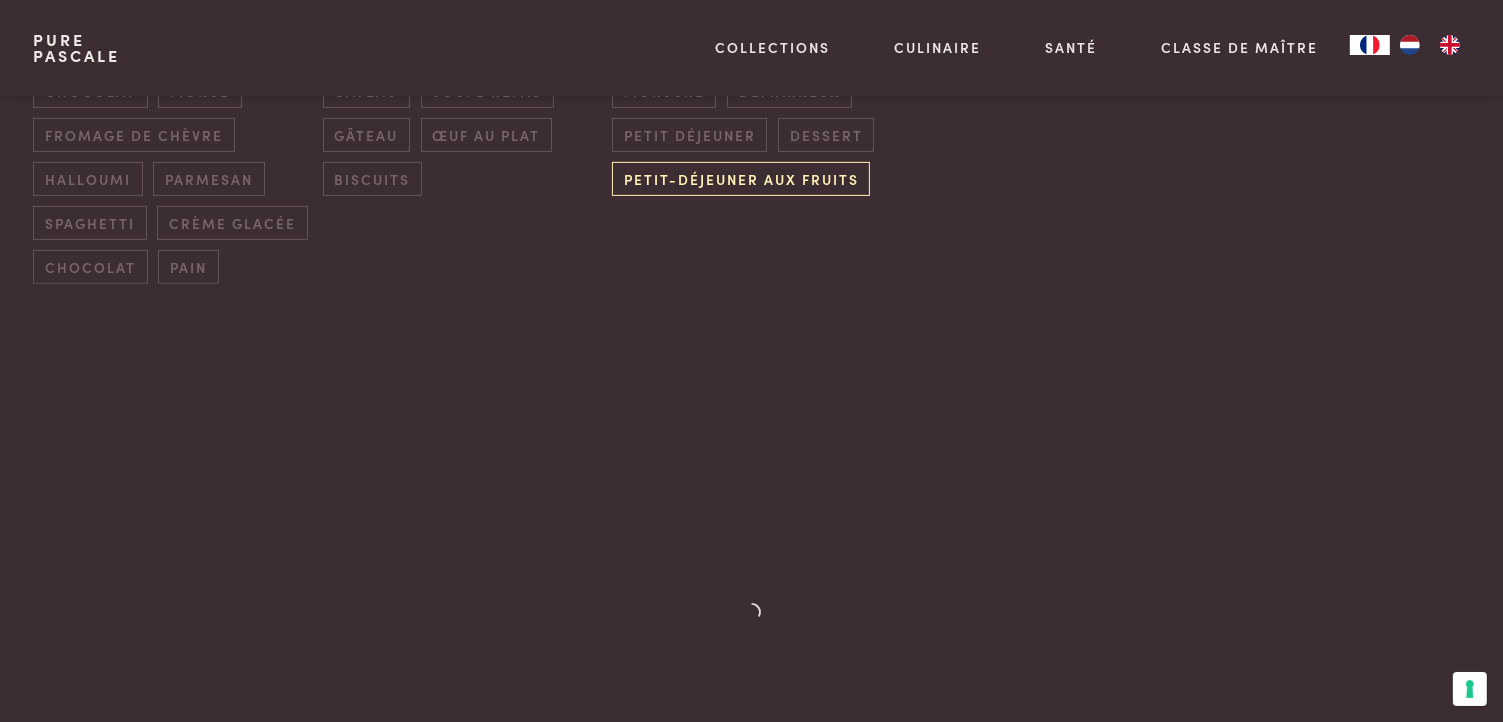scroll, scrollTop: 788, scrollLeft: 0, axis: vertical 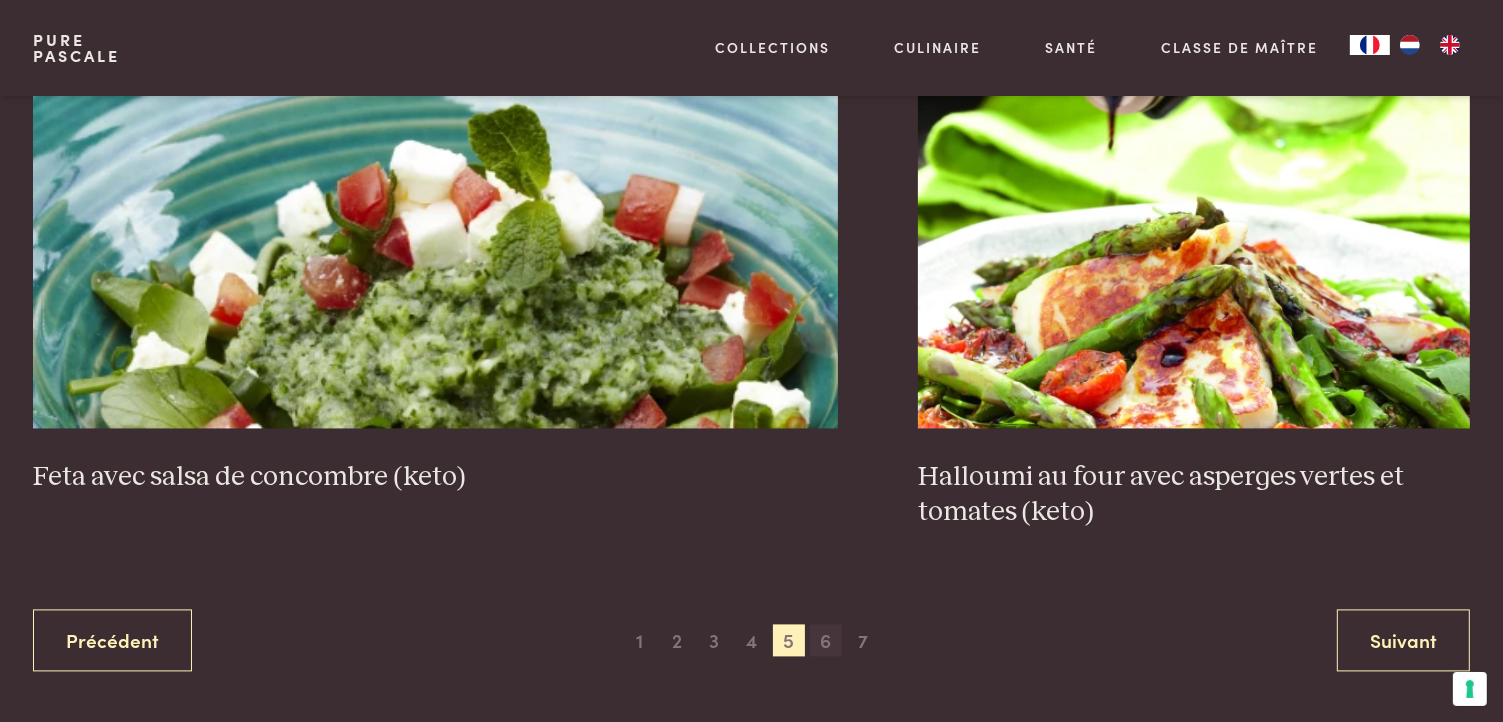 click on "6" at bounding box center [826, 640] 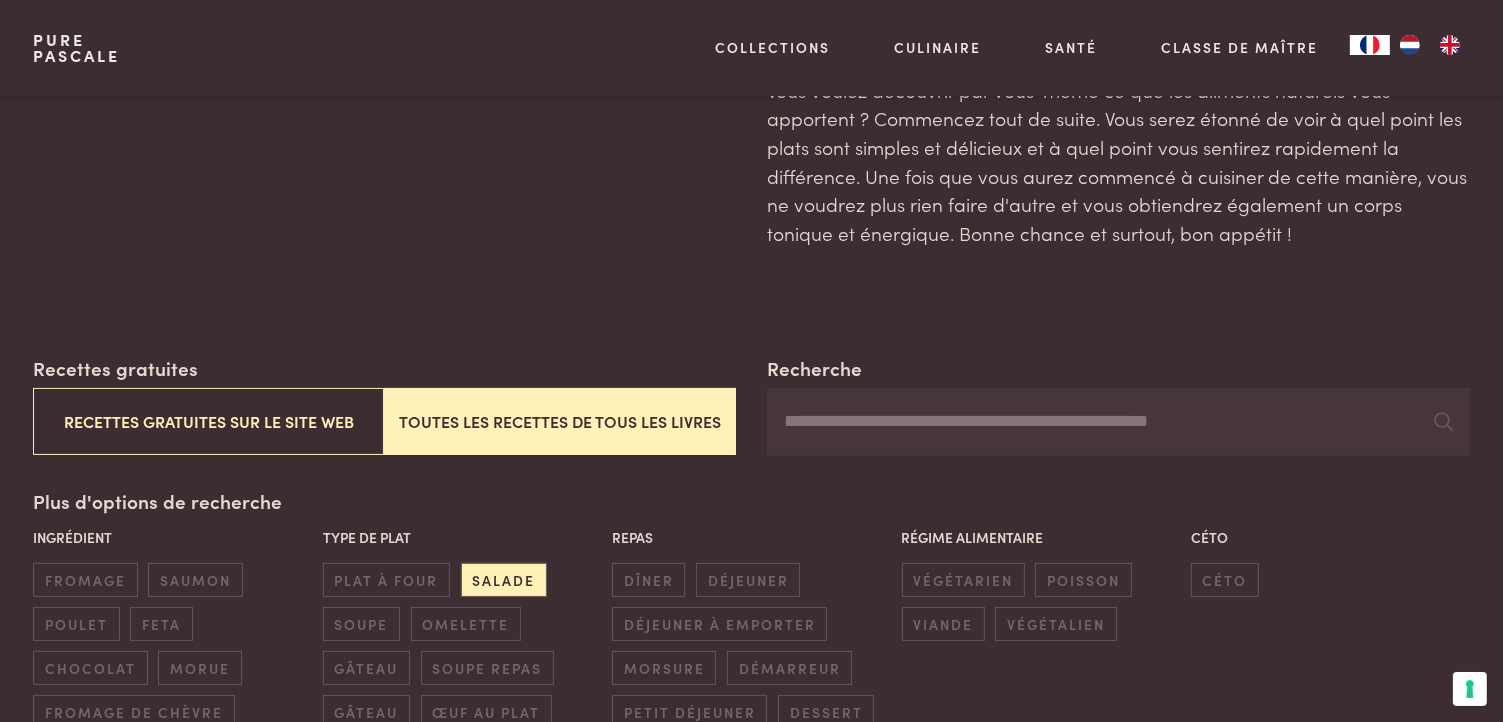 scroll, scrollTop: 400, scrollLeft: 0, axis: vertical 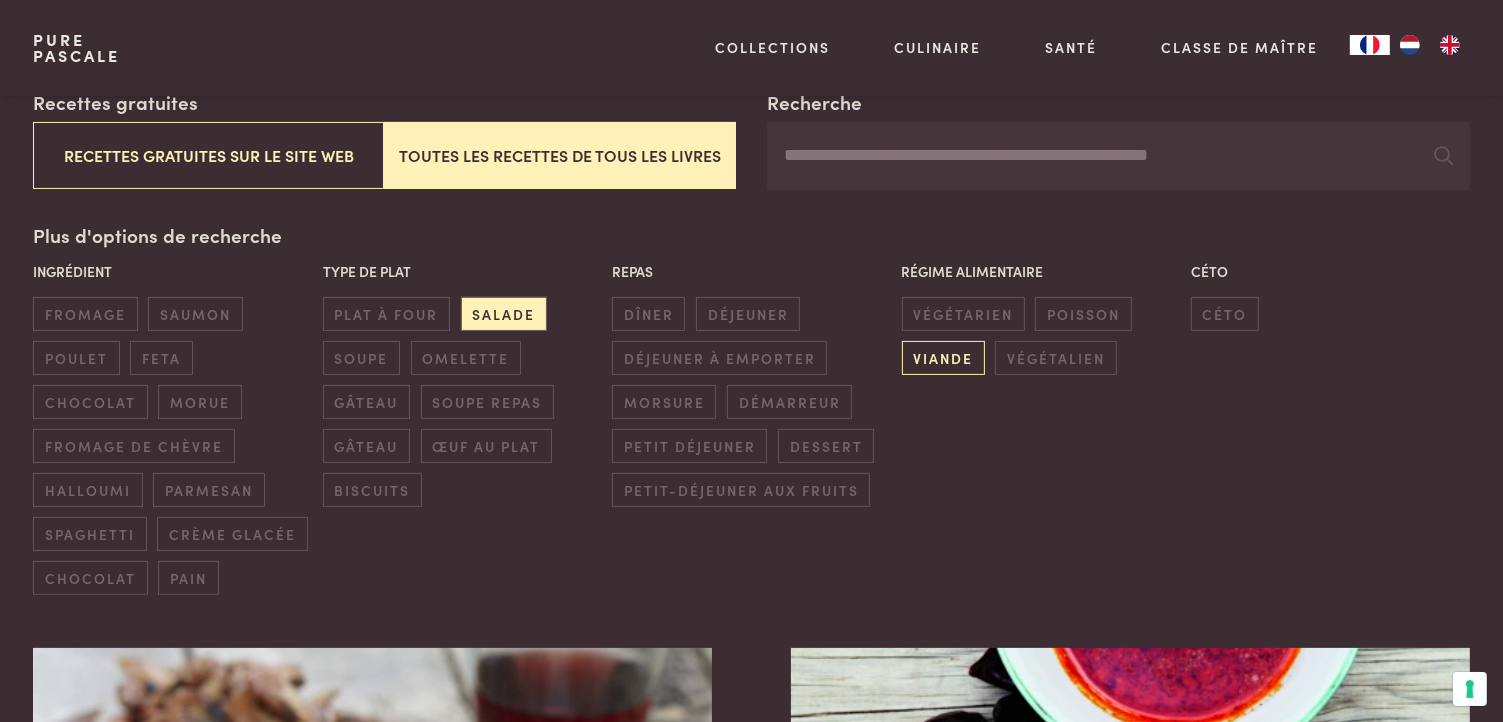 click on "viande" at bounding box center [943, 357] 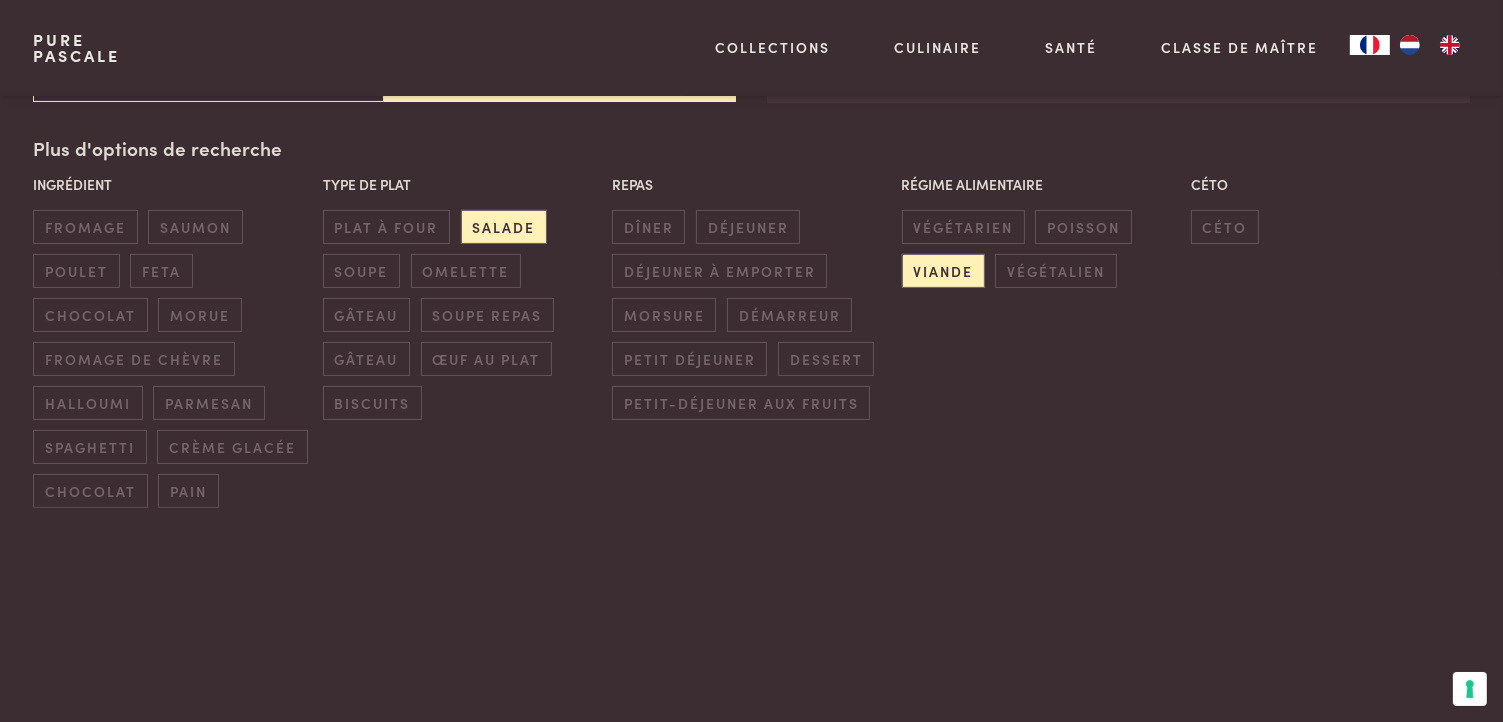 scroll, scrollTop: 488, scrollLeft: 0, axis: vertical 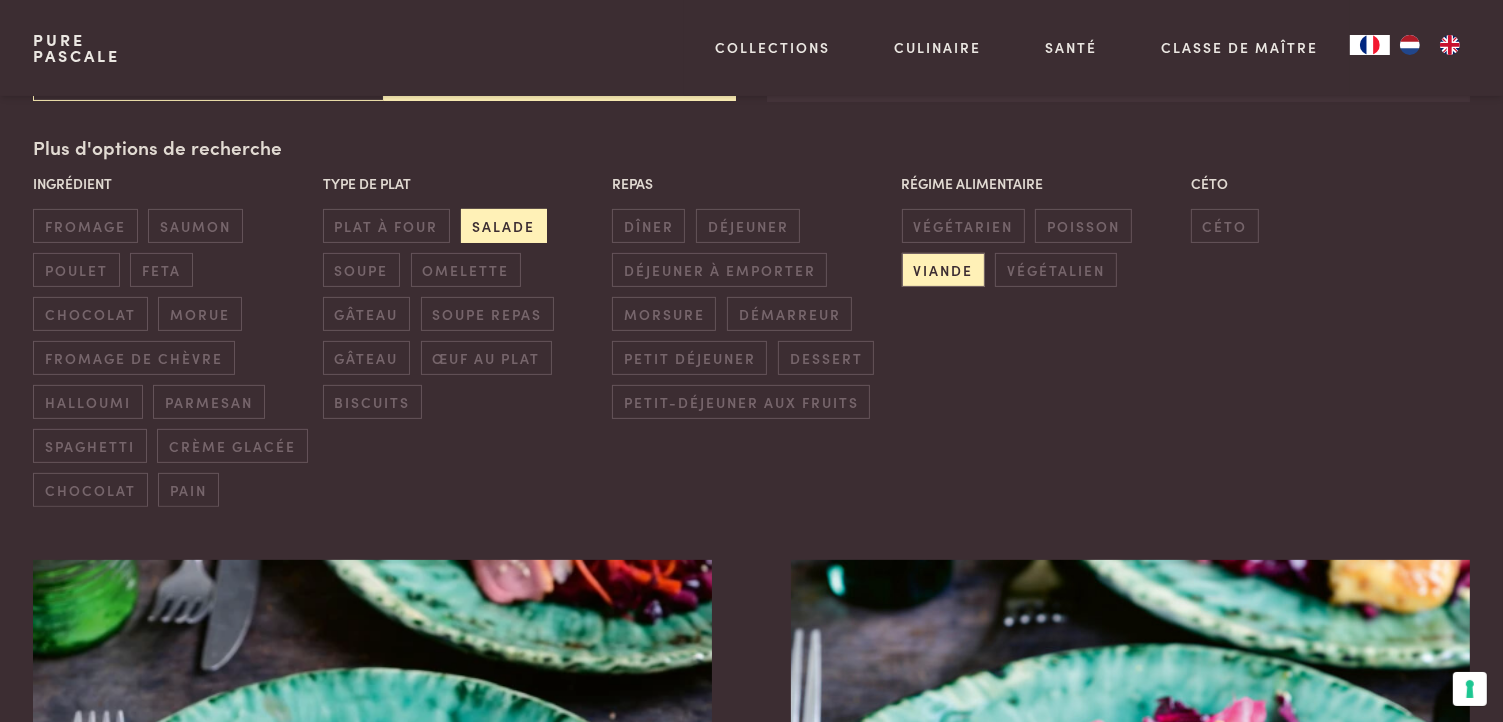 click on "salade" at bounding box center (504, 225) 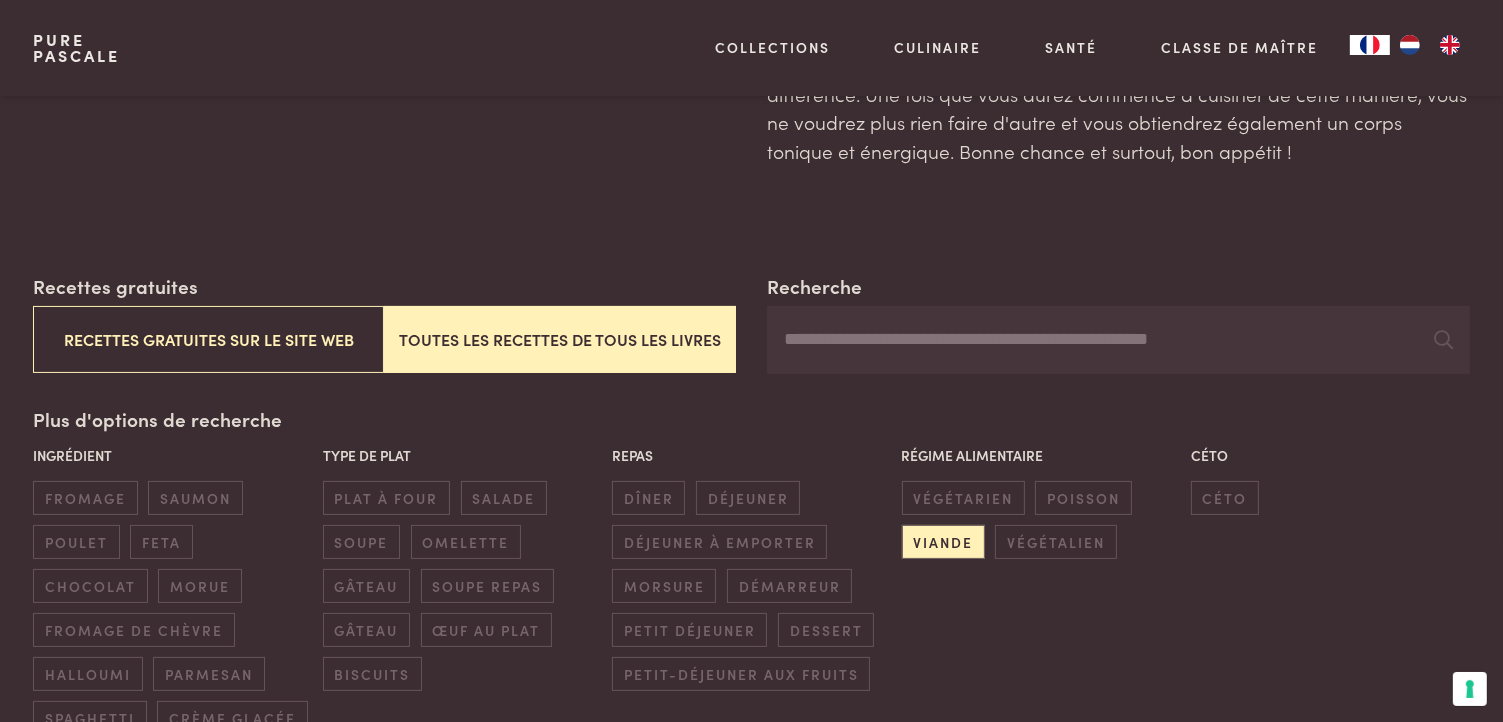 scroll, scrollTop: 188, scrollLeft: 0, axis: vertical 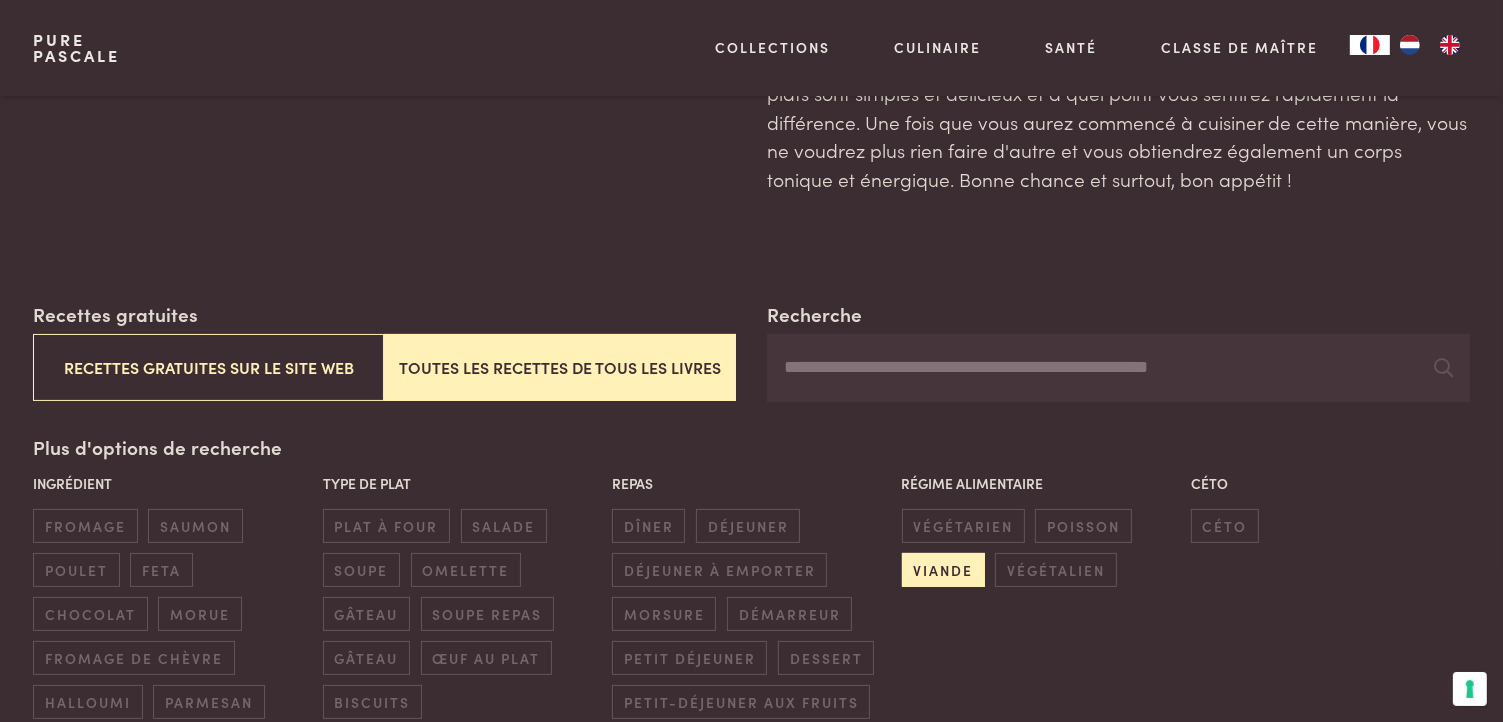 click on "viande" at bounding box center [943, 569] 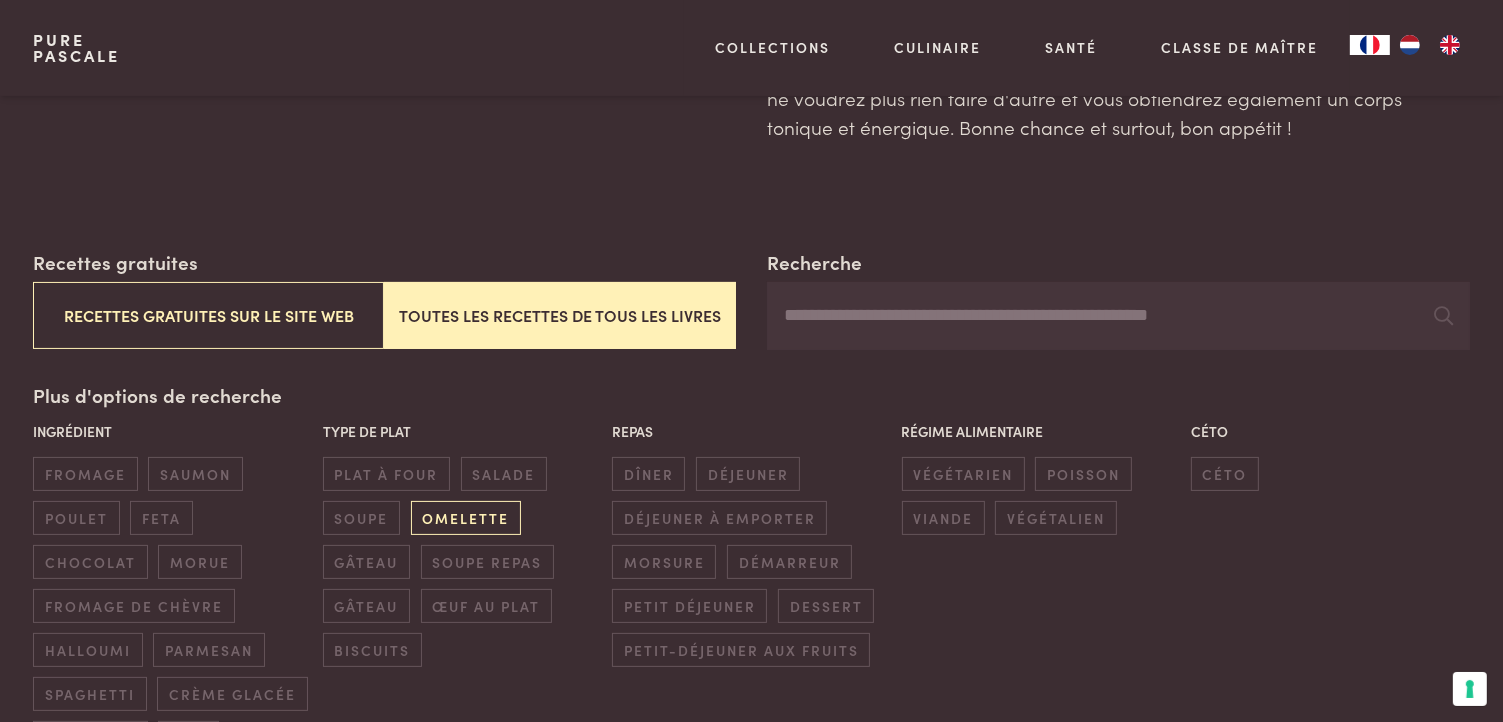 scroll, scrollTop: 288, scrollLeft: 0, axis: vertical 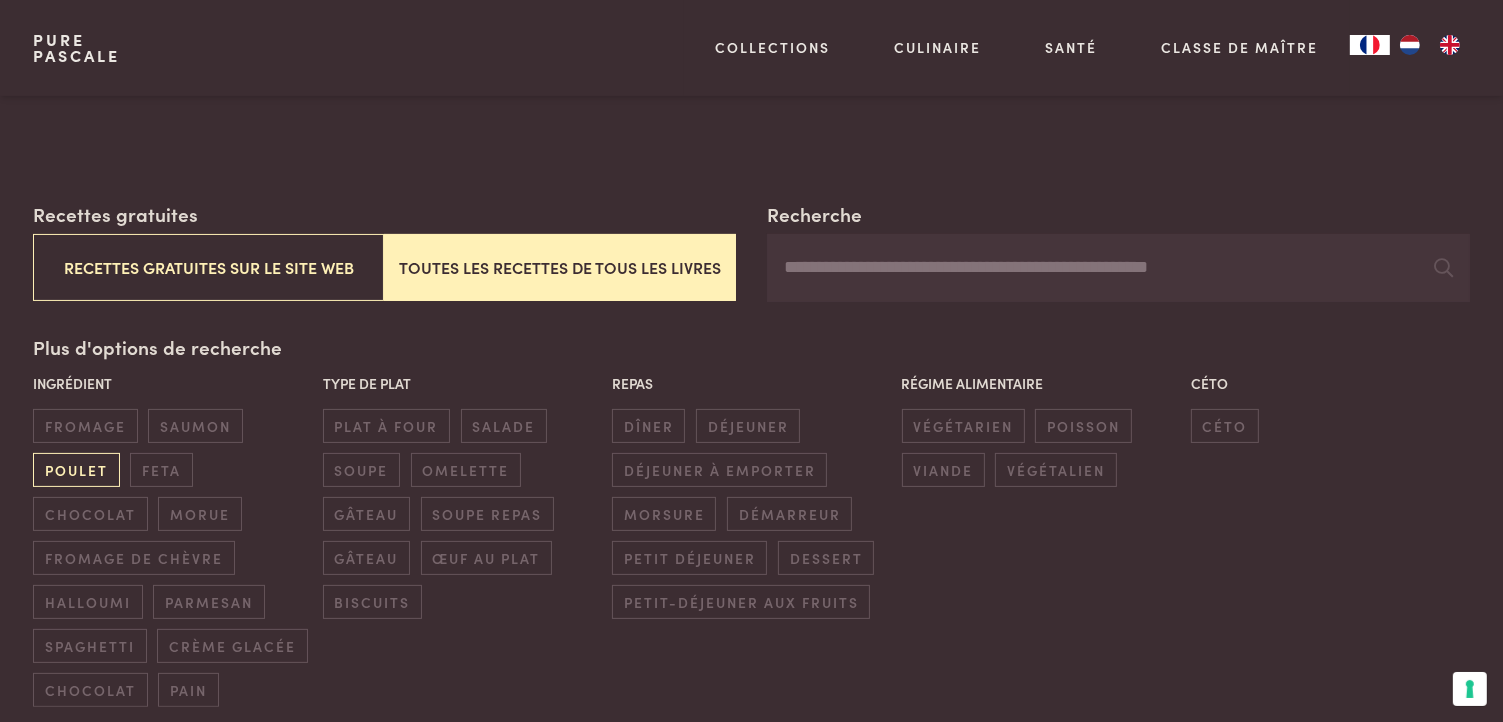 click on "poulet" at bounding box center (76, 469) 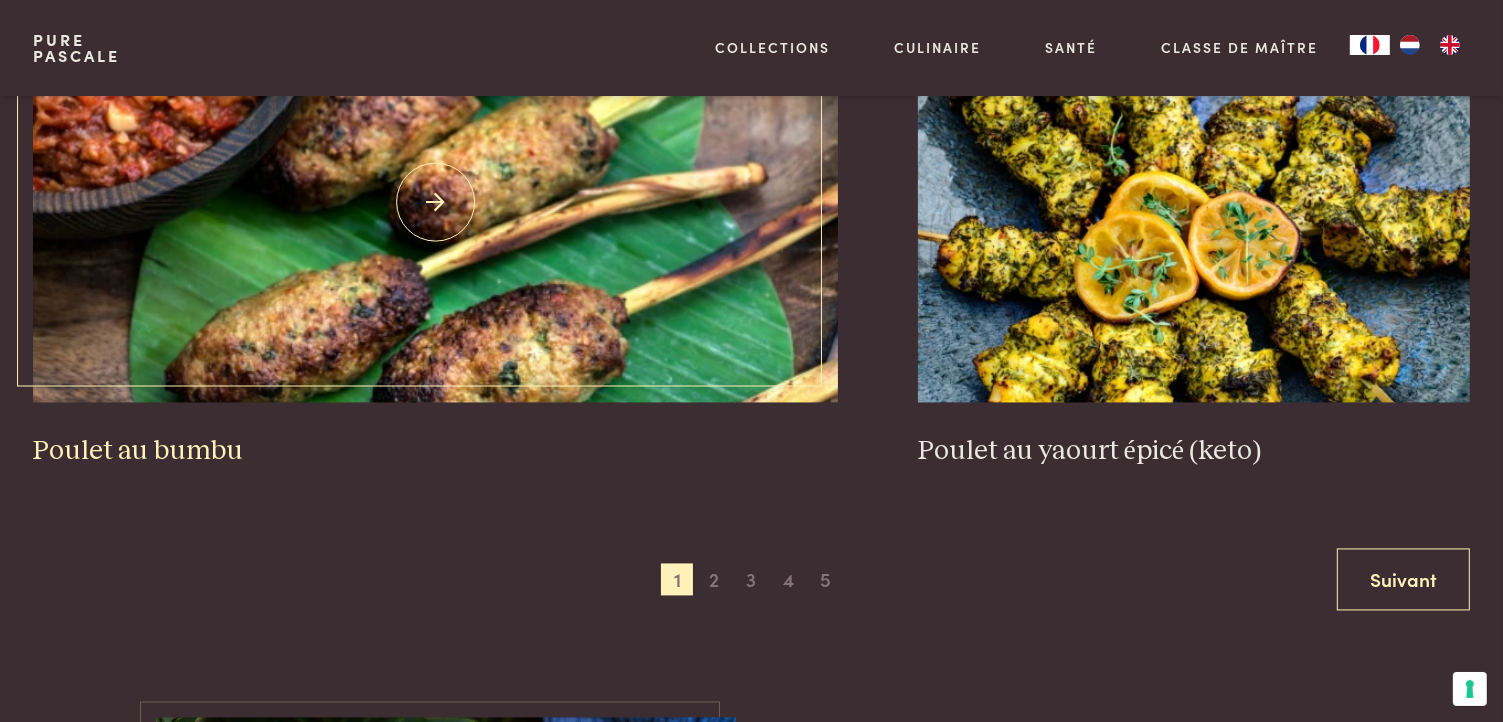 scroll, scrollTop: 3888, scrollLeft: 0, axis: vertical 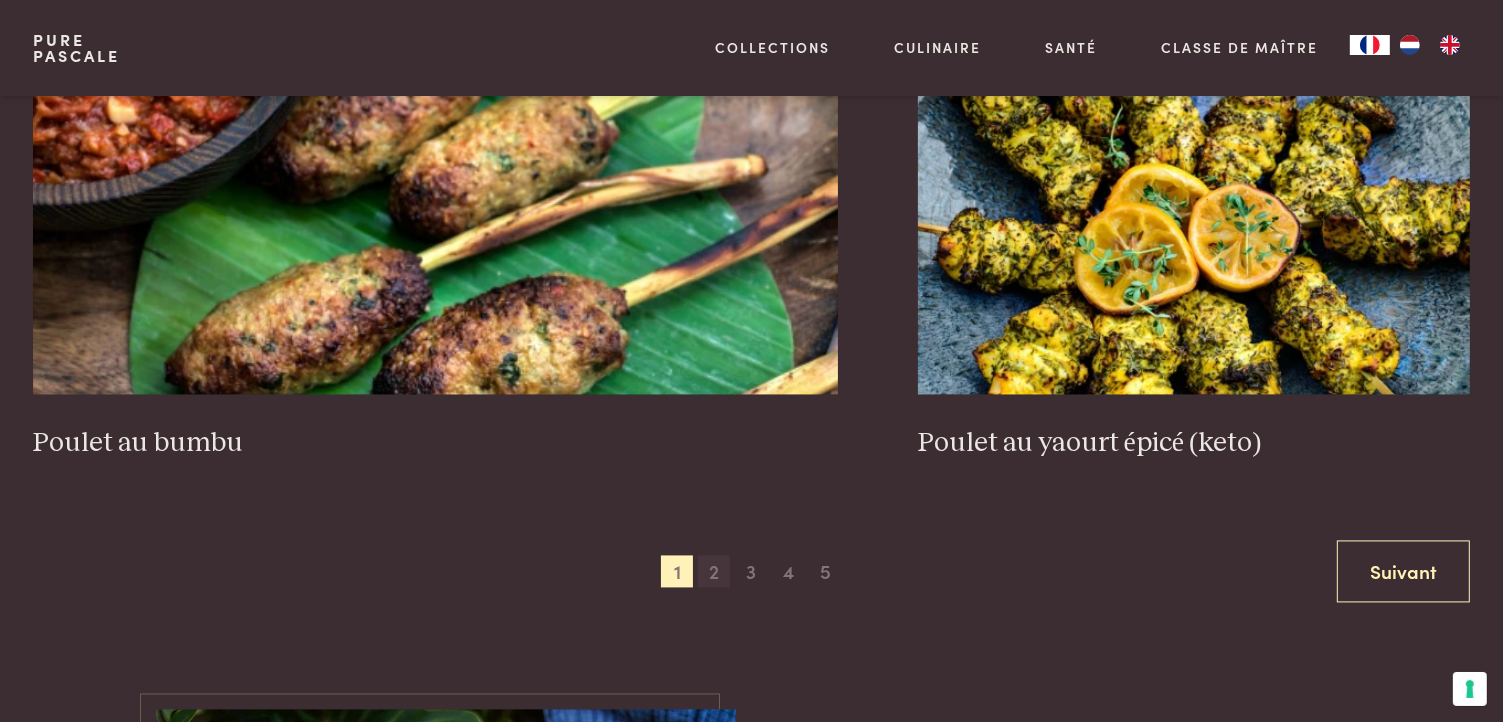 click on "2" at bounding box center (714, 571) 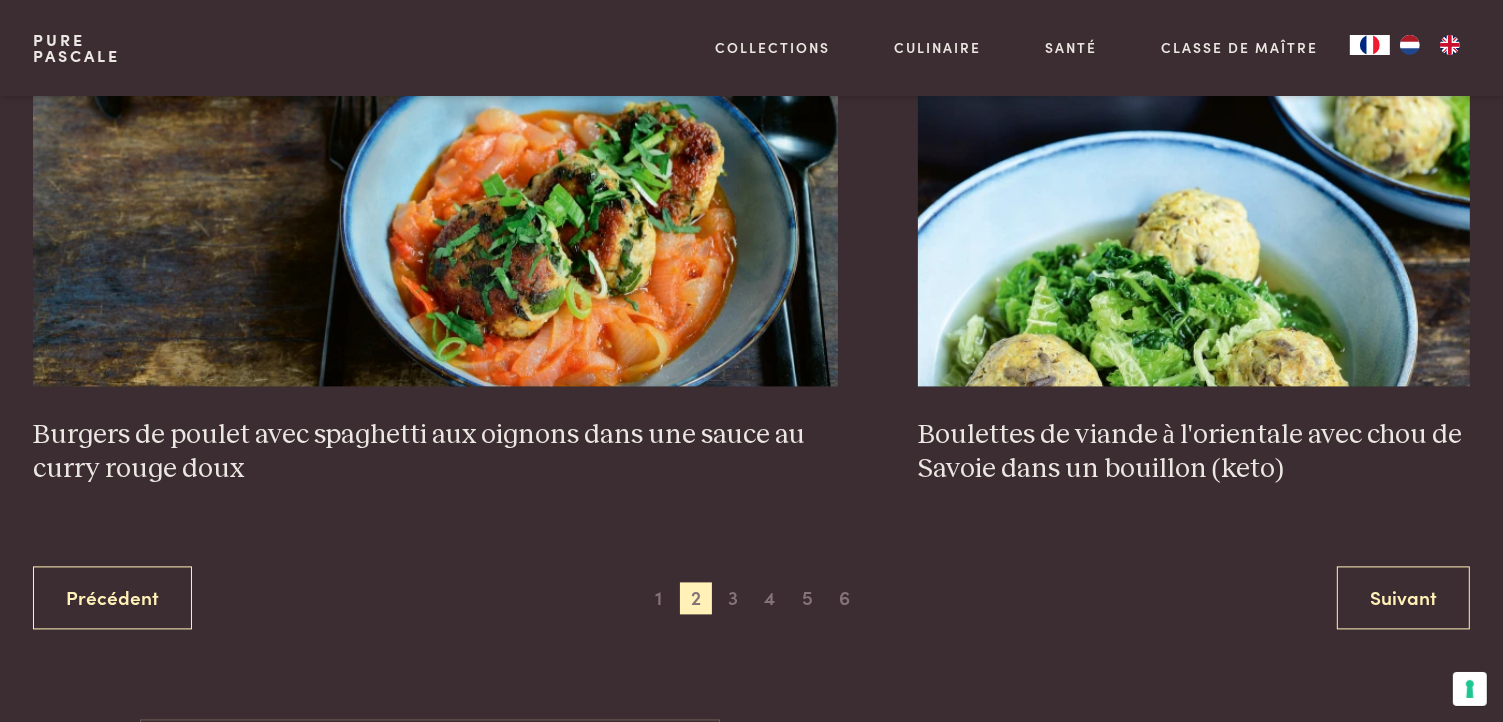 scroll, scrollTop: 3988, scrollLeft: 0, axis: vertical 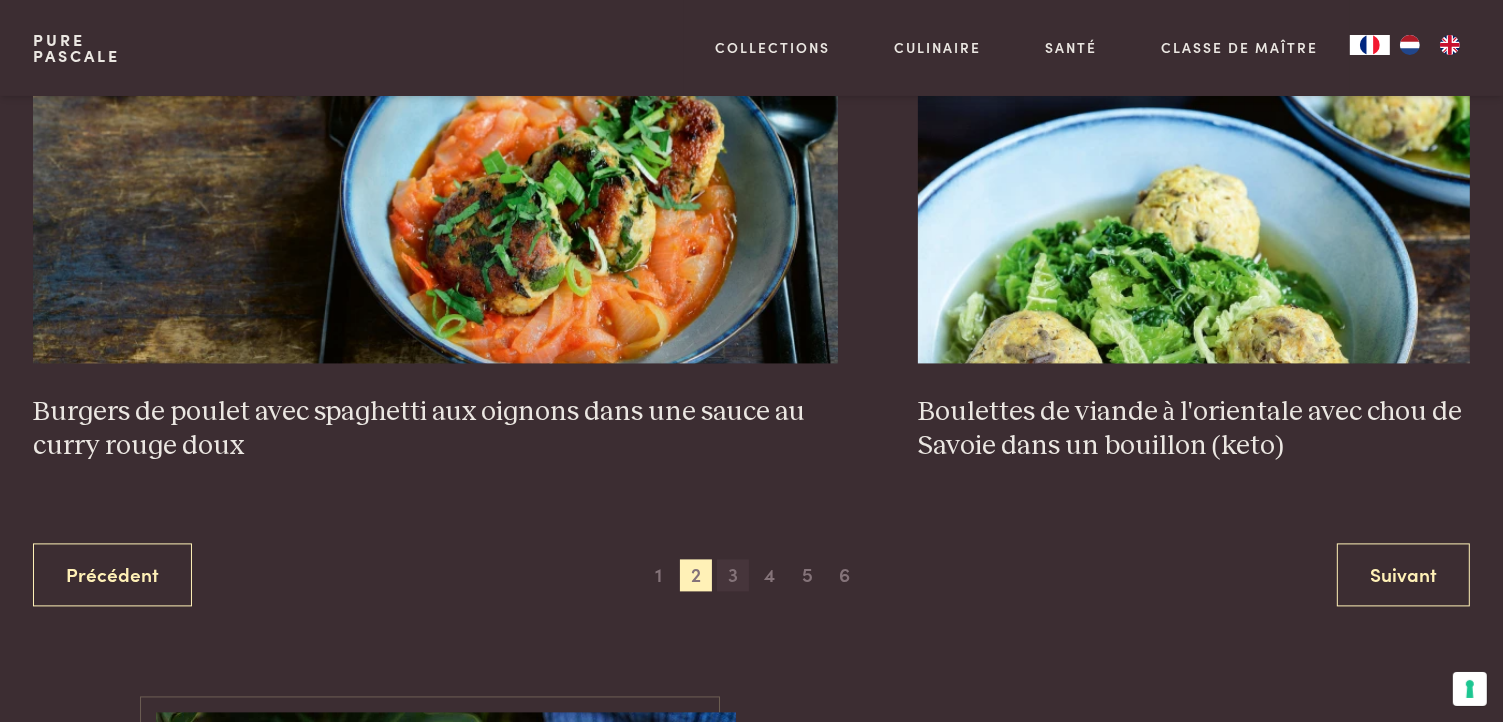 click on "3" at bounding box center [733, 575] 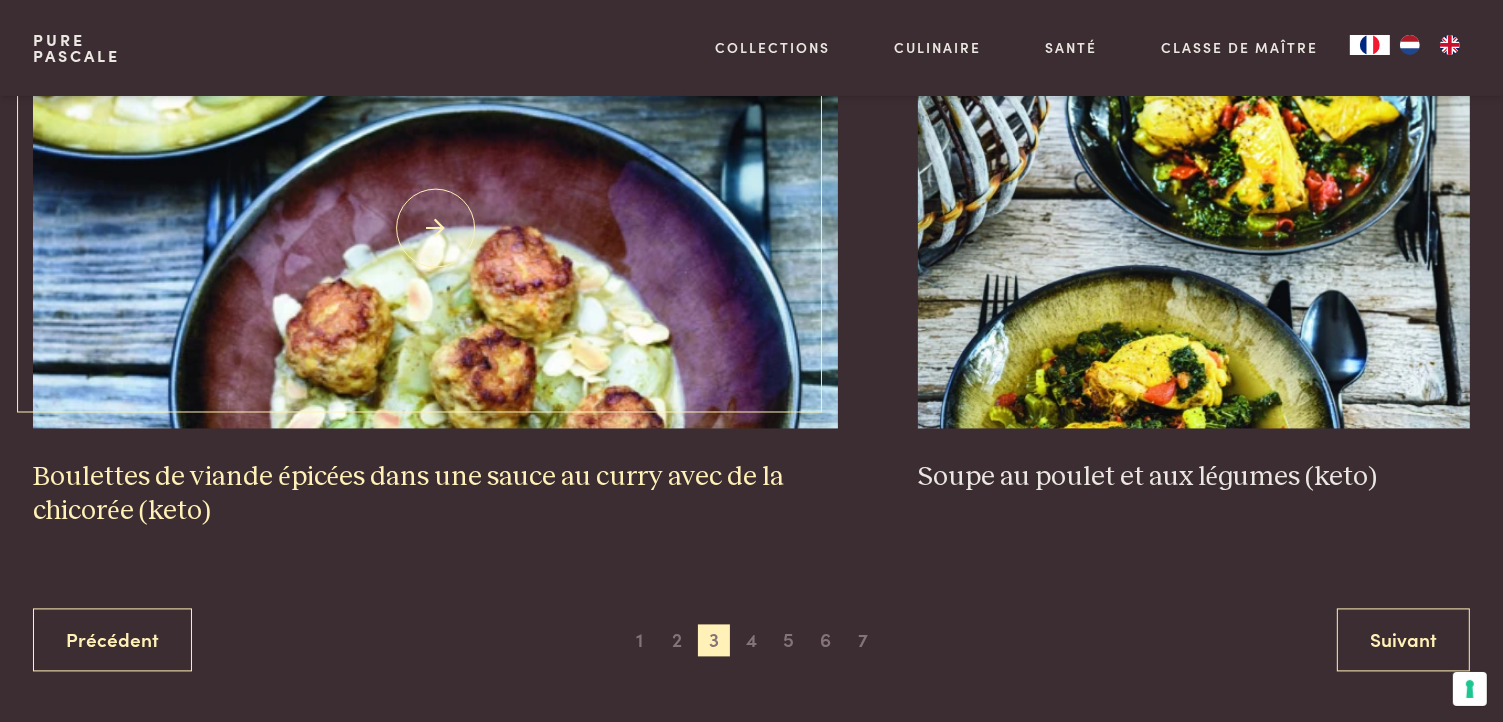 scroll, scrollTop: 3888, scrollLeft: 0, axis: vertical 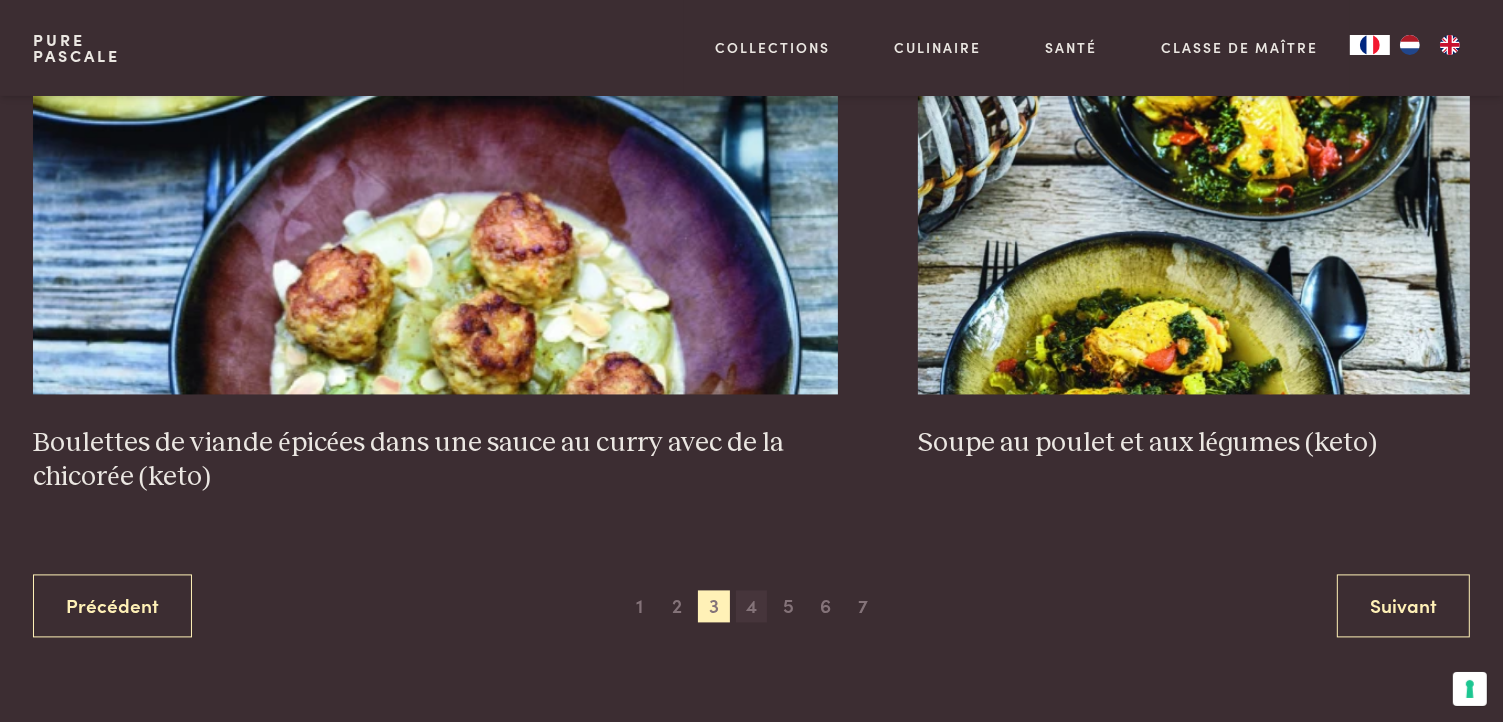 click on "4" at bounding box center (752, 606) 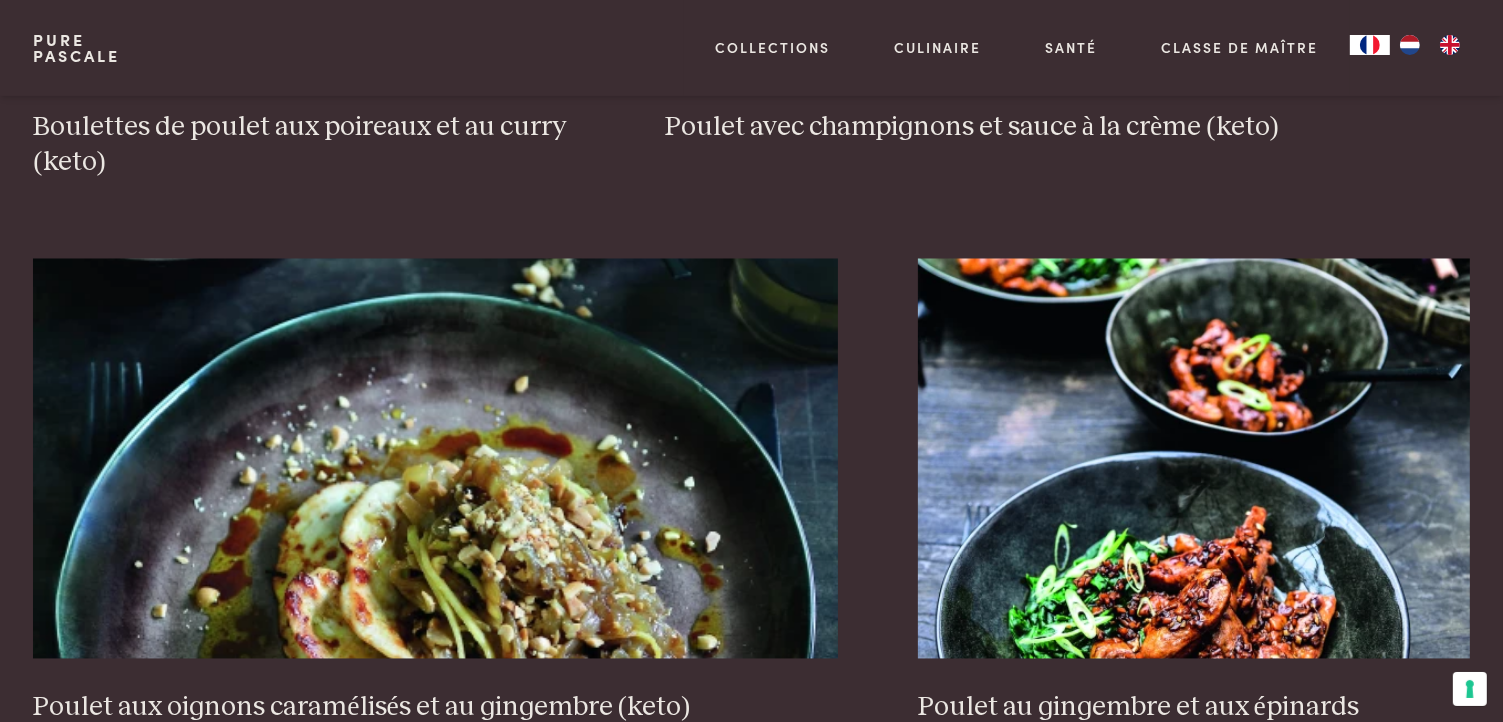 scroll, scrollTop: 3888, scrollLeft: 0, axis: vertical 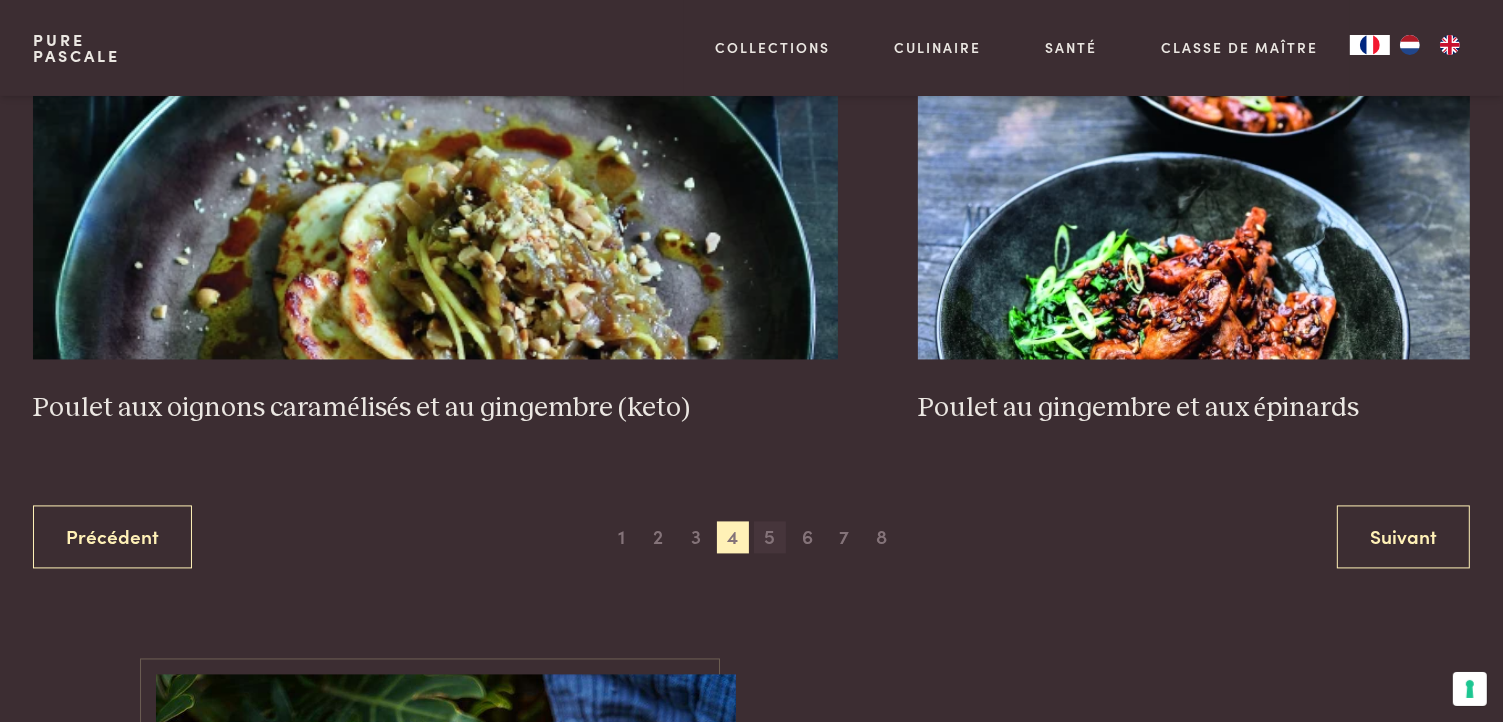 click on "5" at bounding box center (770, 537) 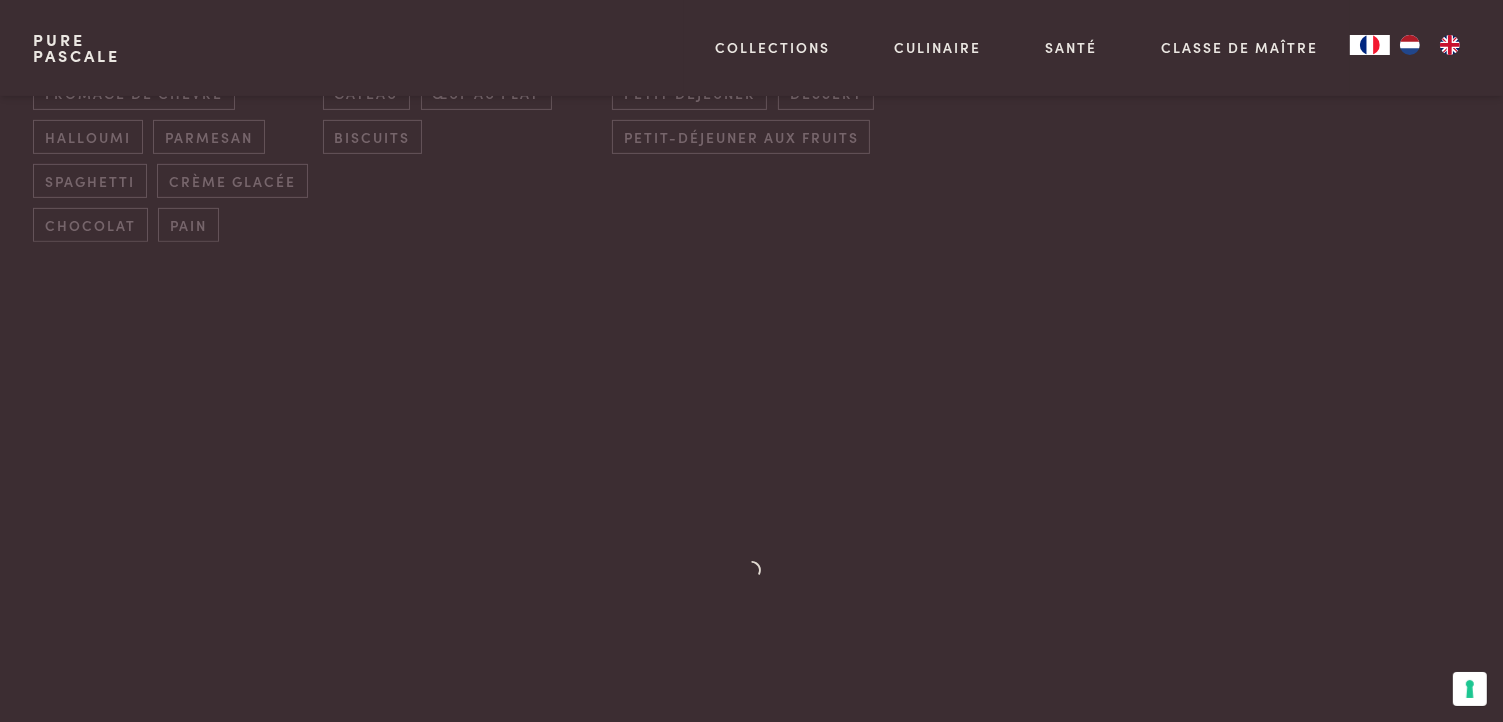 scroll, scrollTop: 788, scrollLeft: 0, axis: vertical 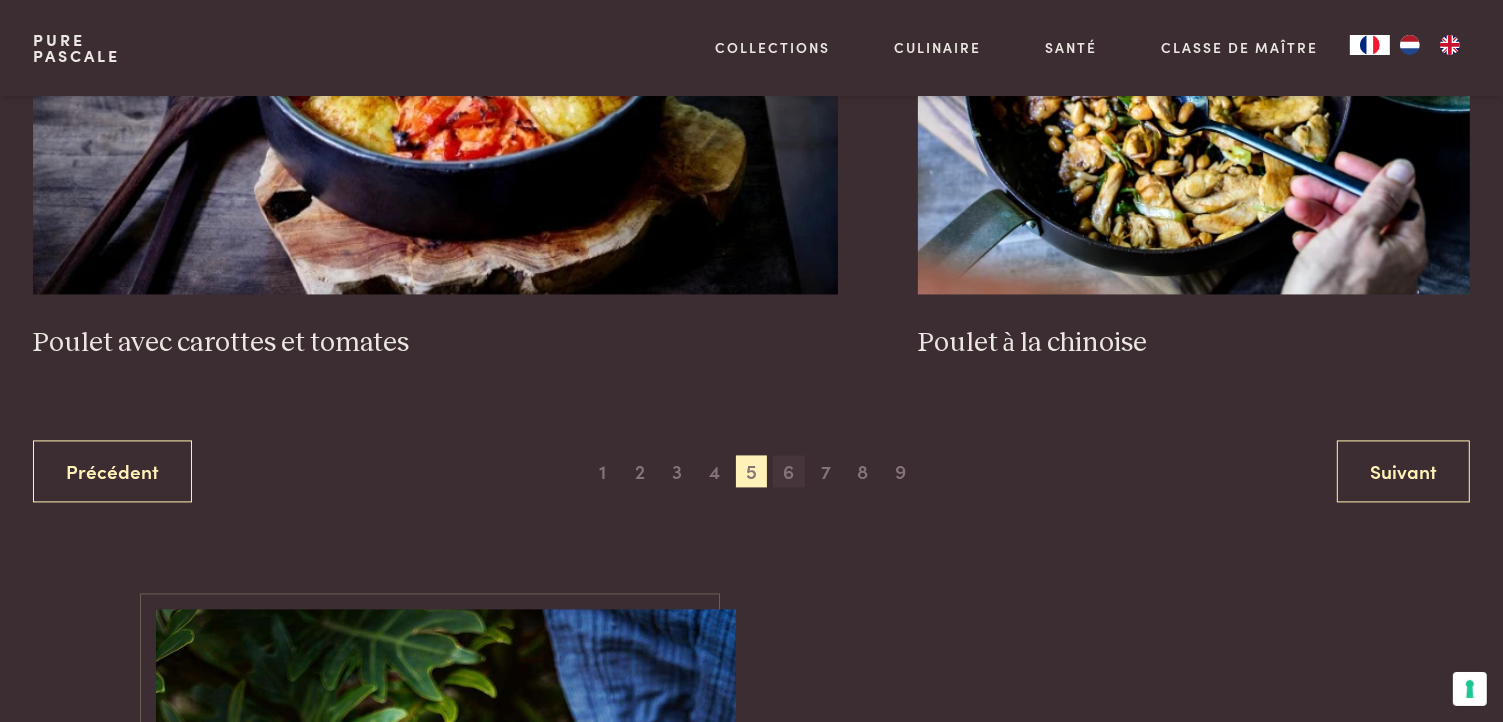 click on "6" at bounding box center (789, 471) 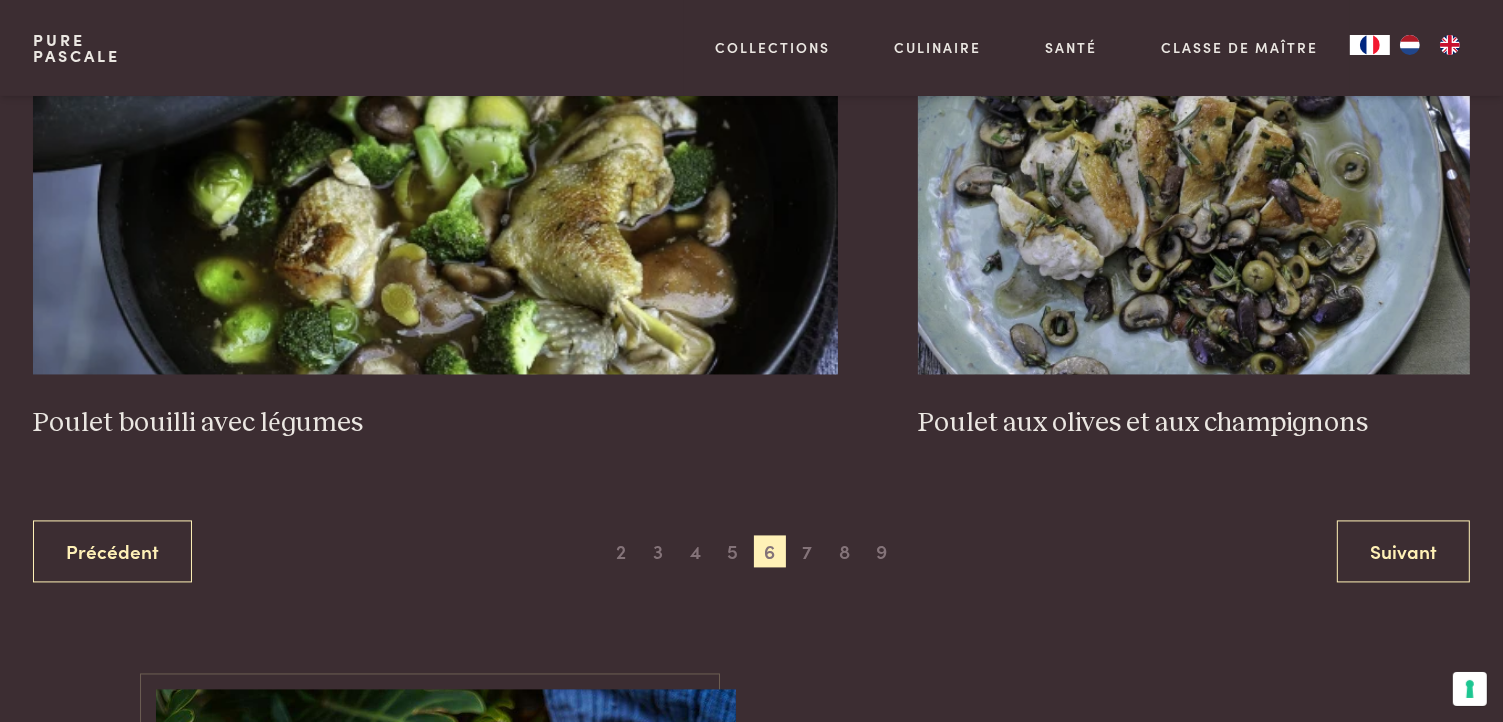 scroll, scrollTop: 3888, scrollLeft: 0, axis: vertical 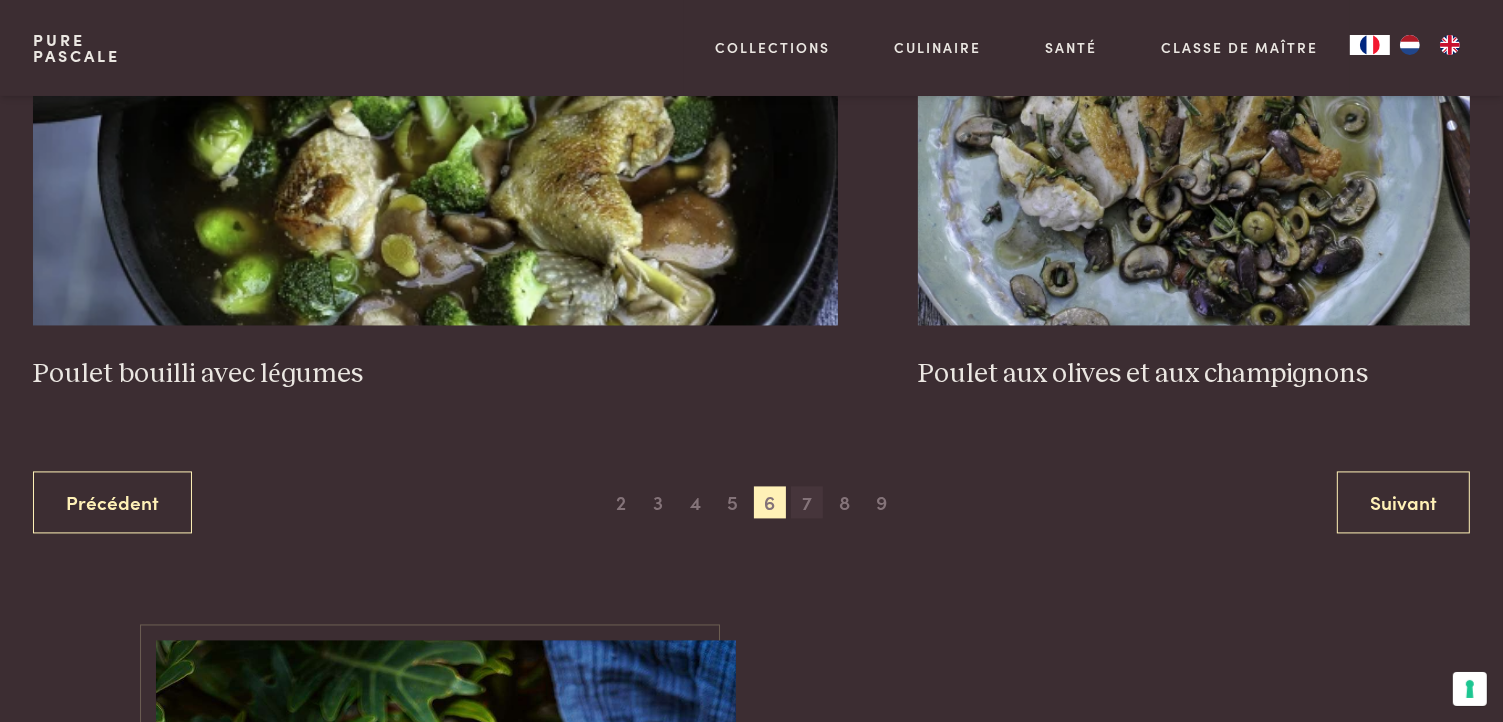 click on "7" at bounding box center (807, 502) 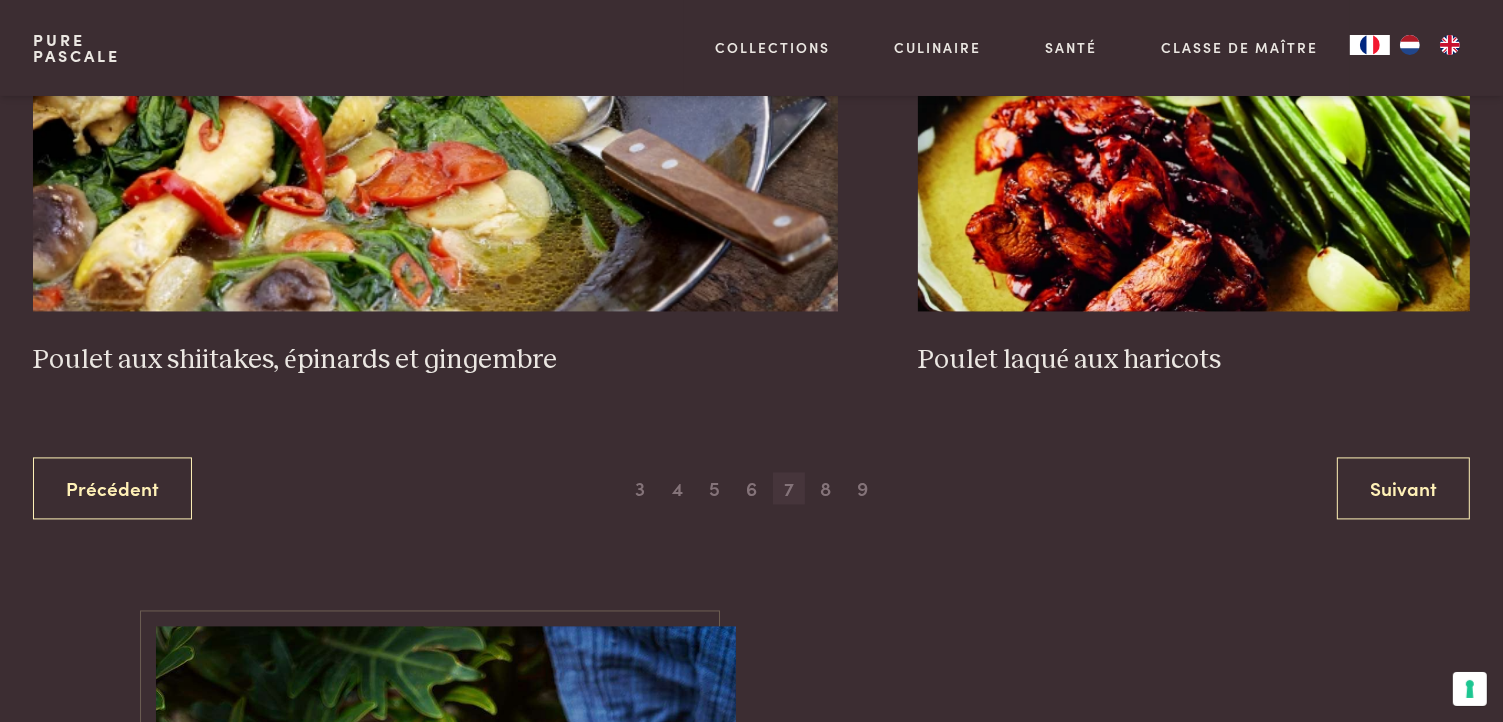 scroll, scrollTop: 3988, scrollLeft: 0, axis: vertical 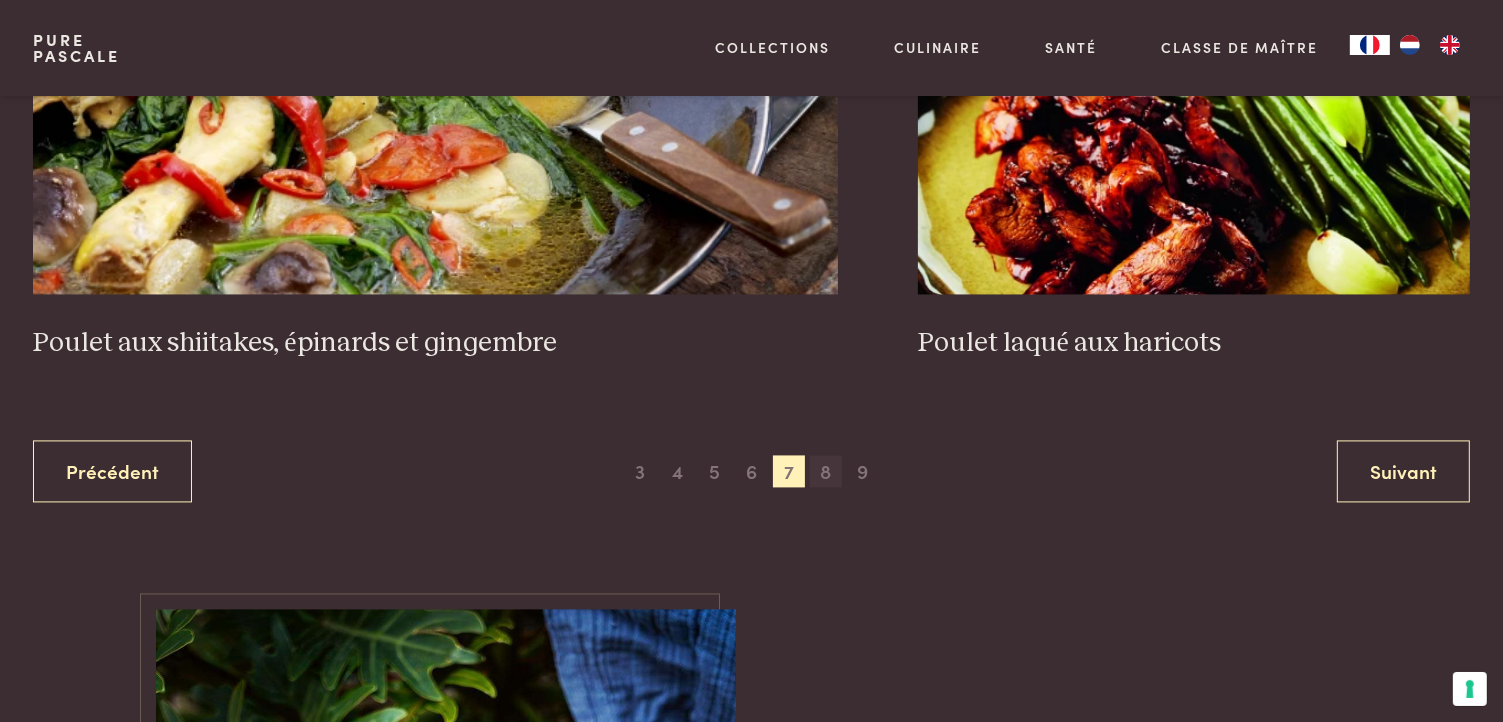 click on "8" at bounding box center (826, 471) 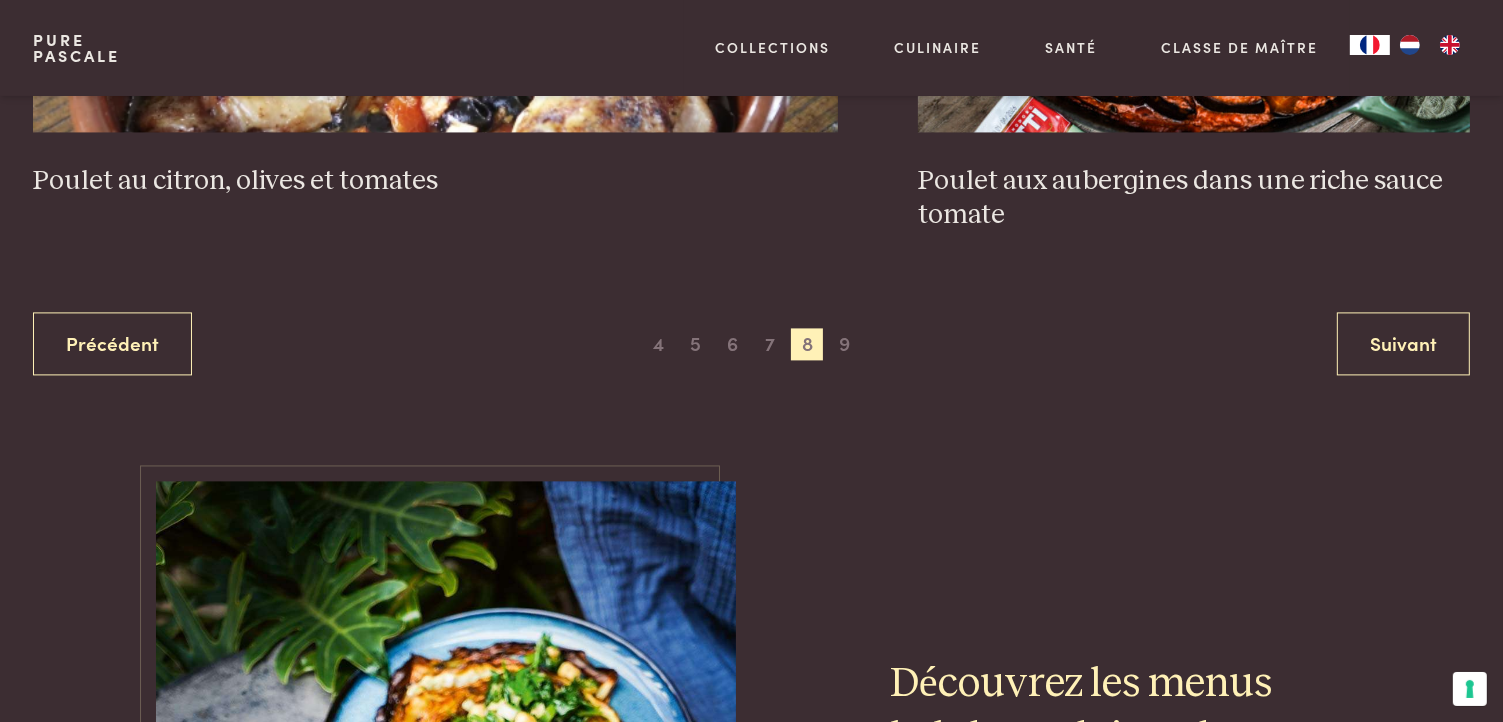 scroll, scrollTop: 4188, scrollLeft: 0, axis: vertical 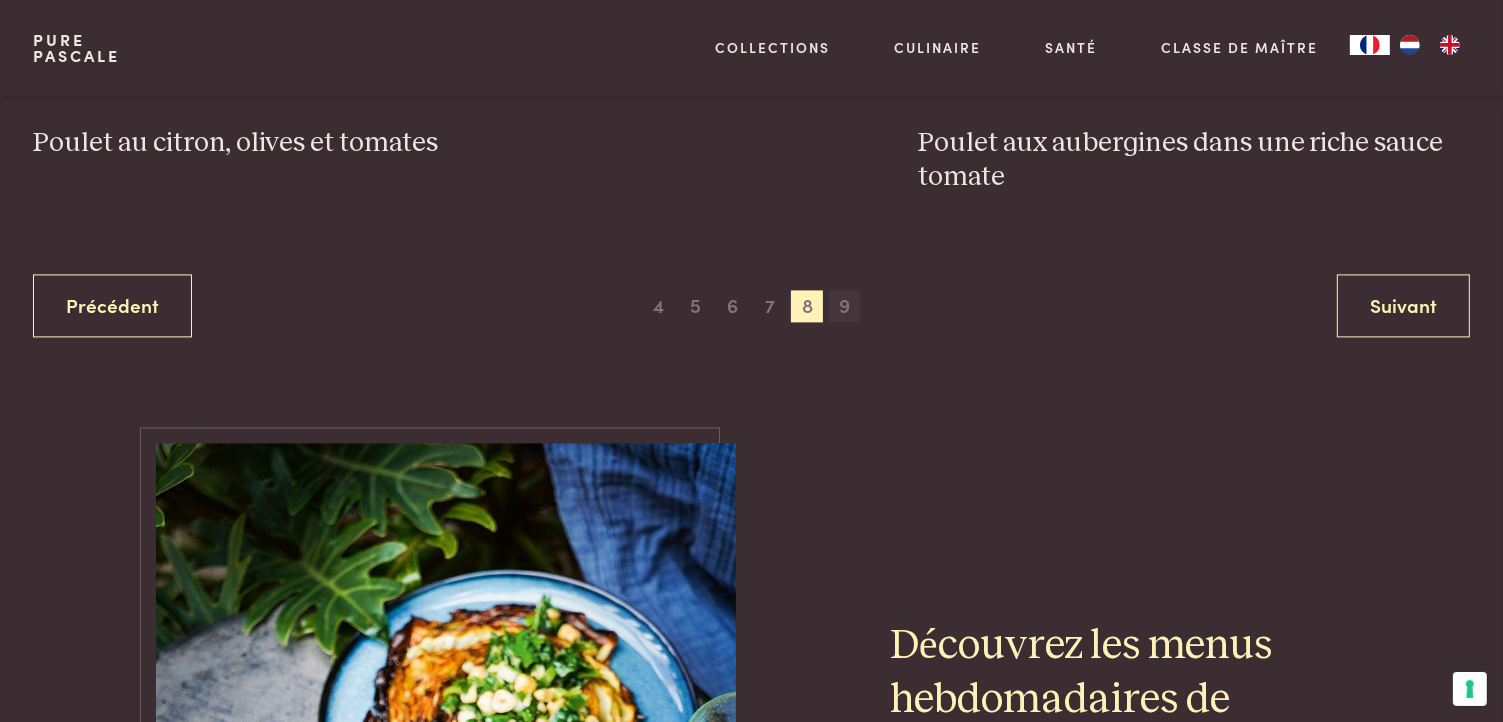 click on "9" at bounding box center (845, 306) 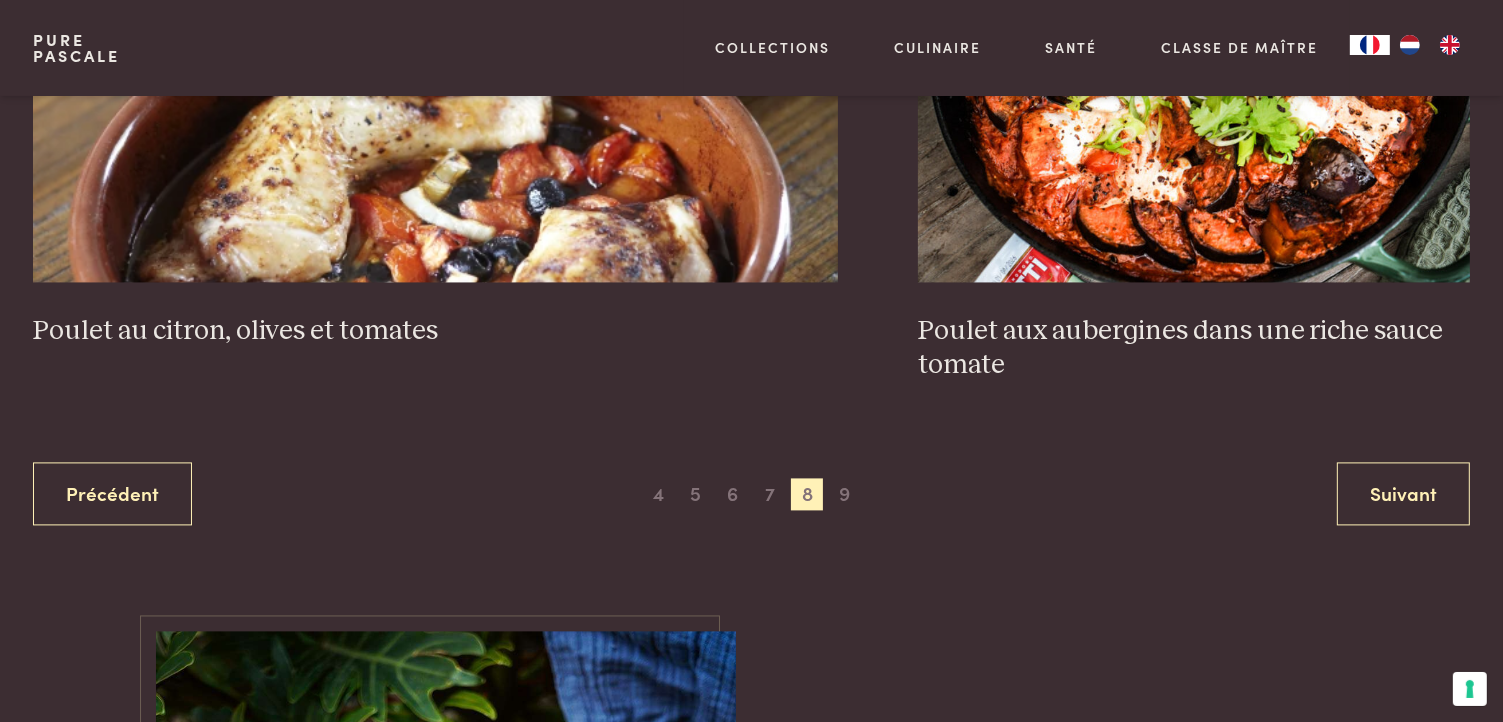scroll, scrollTop: 4188, scrollLeft: 0, axis: vertical 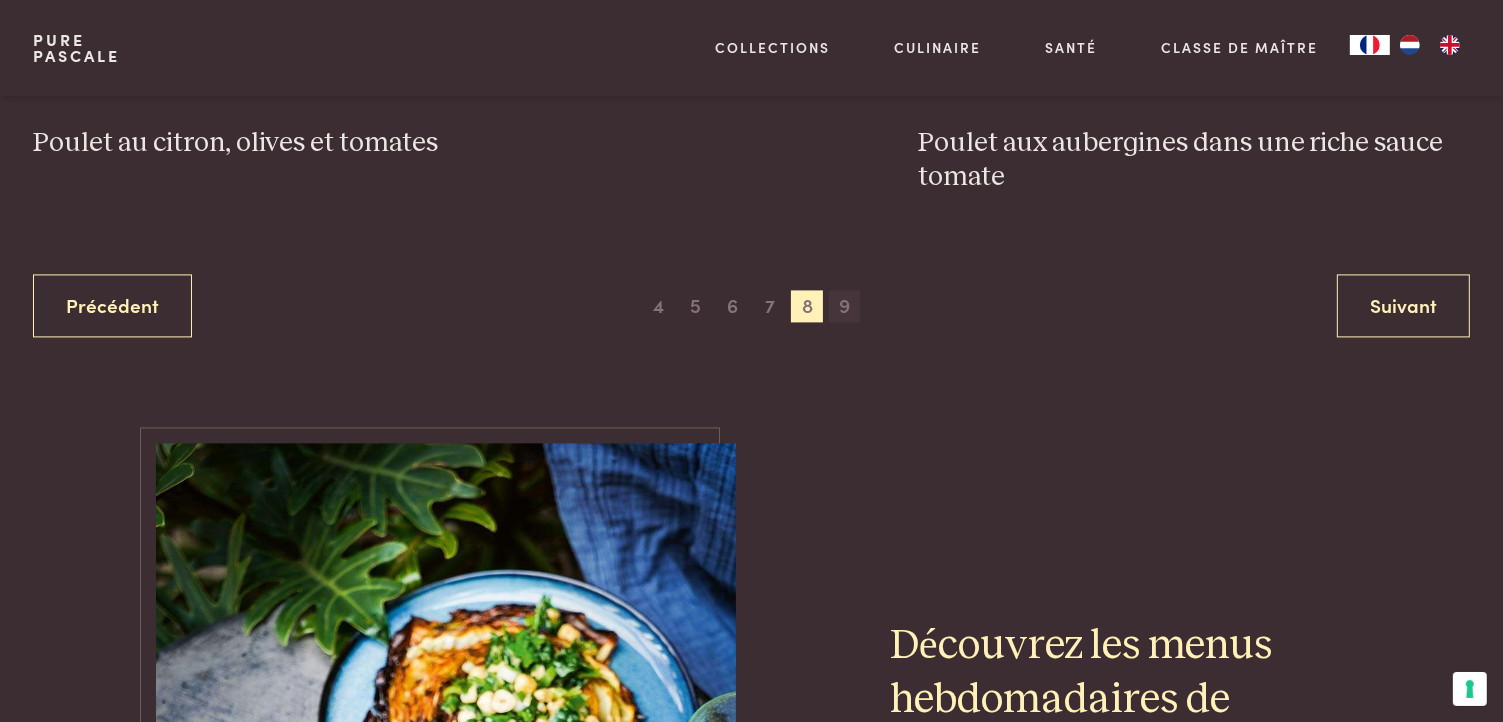 click on "9" at bounding box center [845, 306] 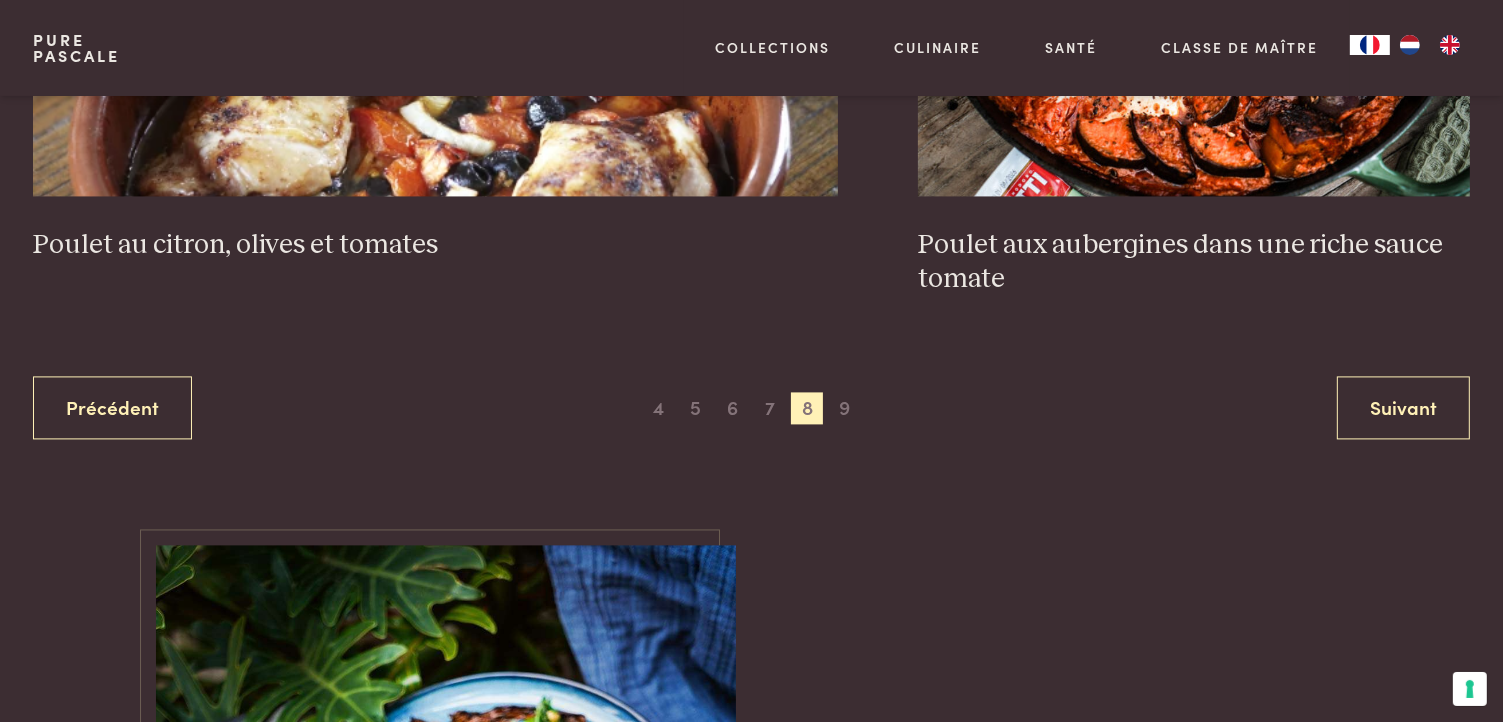 scroll, scrollTop: 4088, scrollLeft: 0, axis: vertical 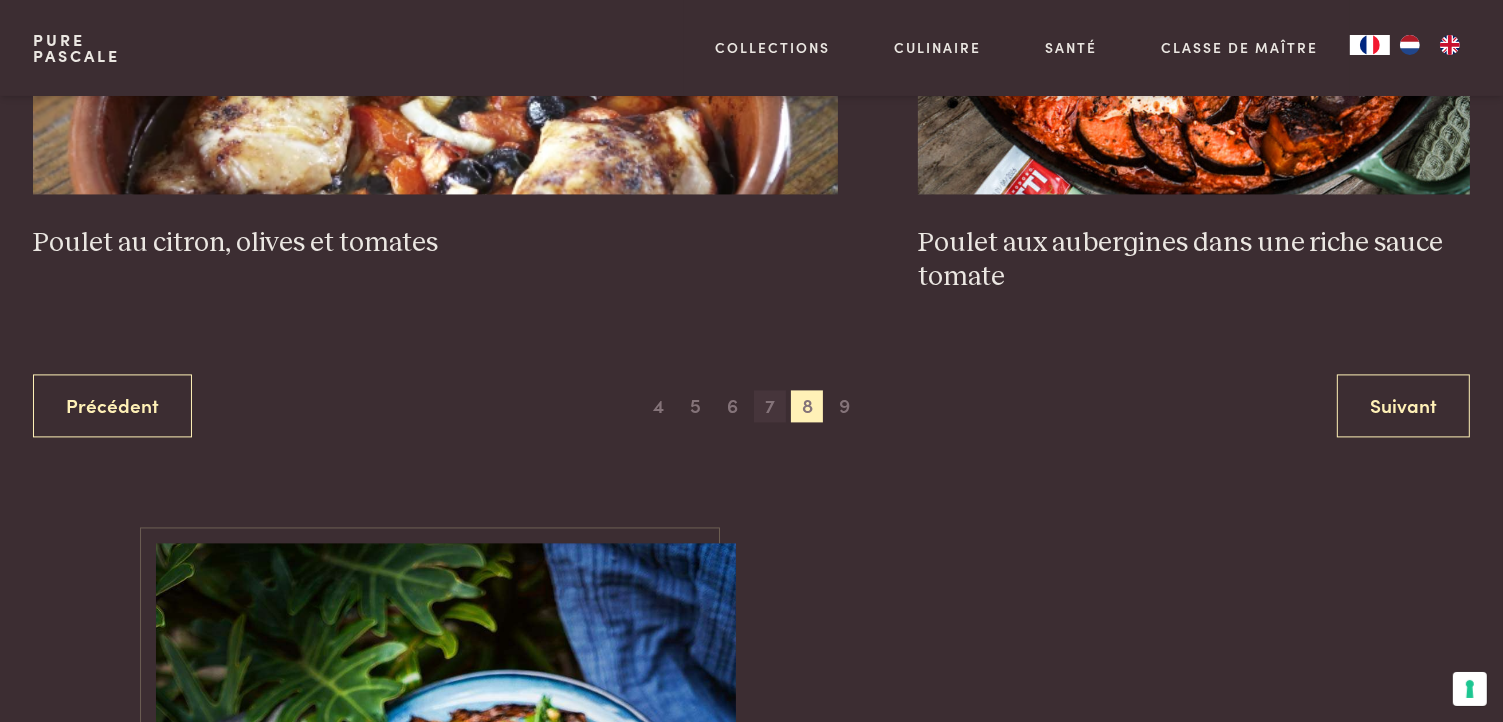 click on "7" at bounding box center [770, 406] 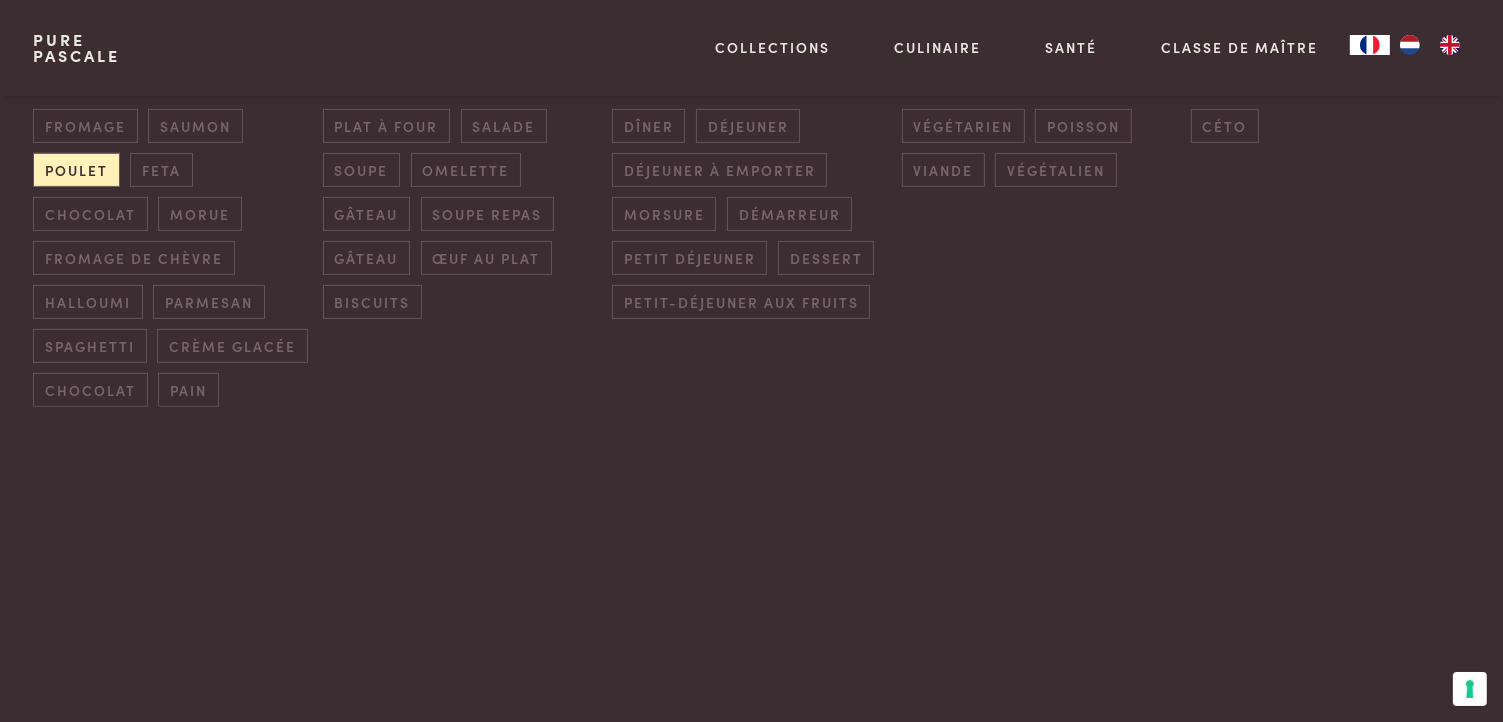 scroll, scrollTop: 588, scrollLeft: 0, axis: vertical 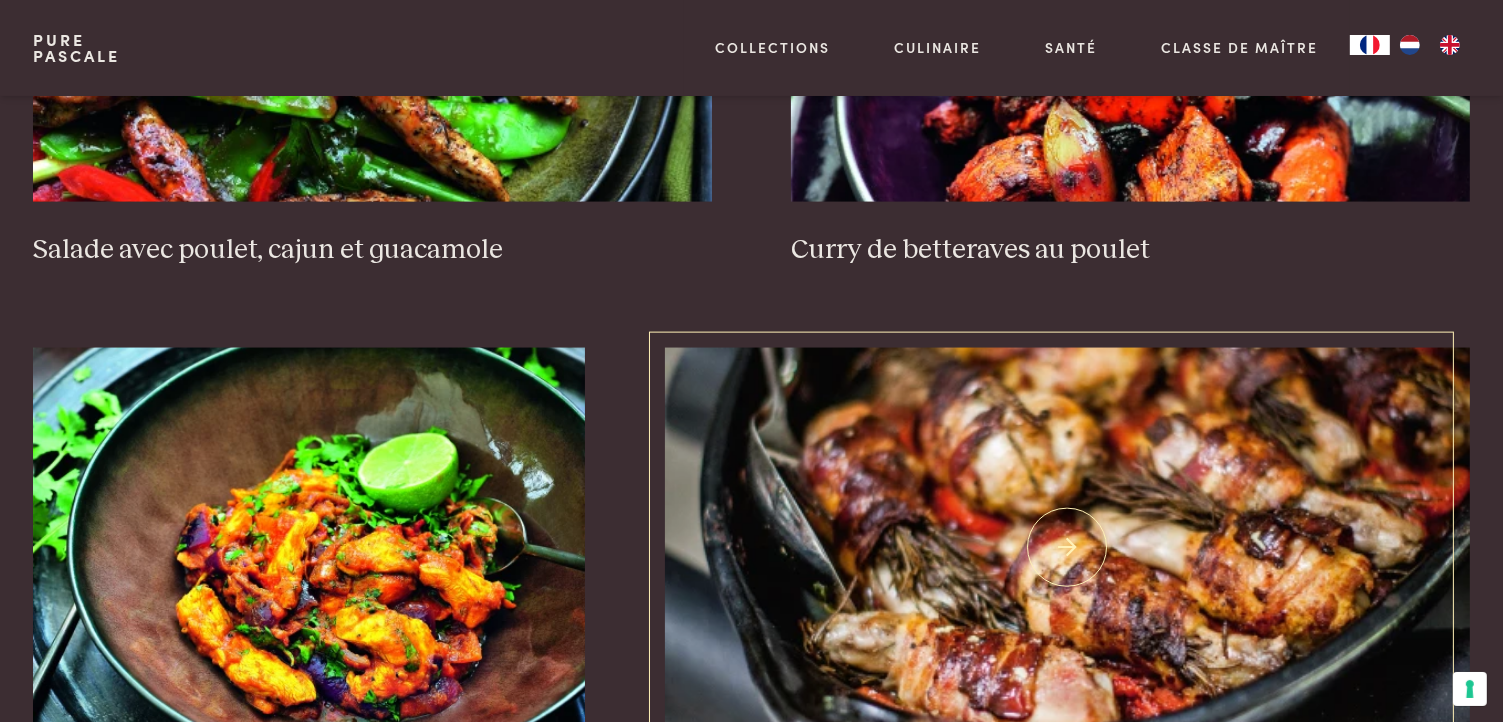 click at bounding box center (1067, 548) 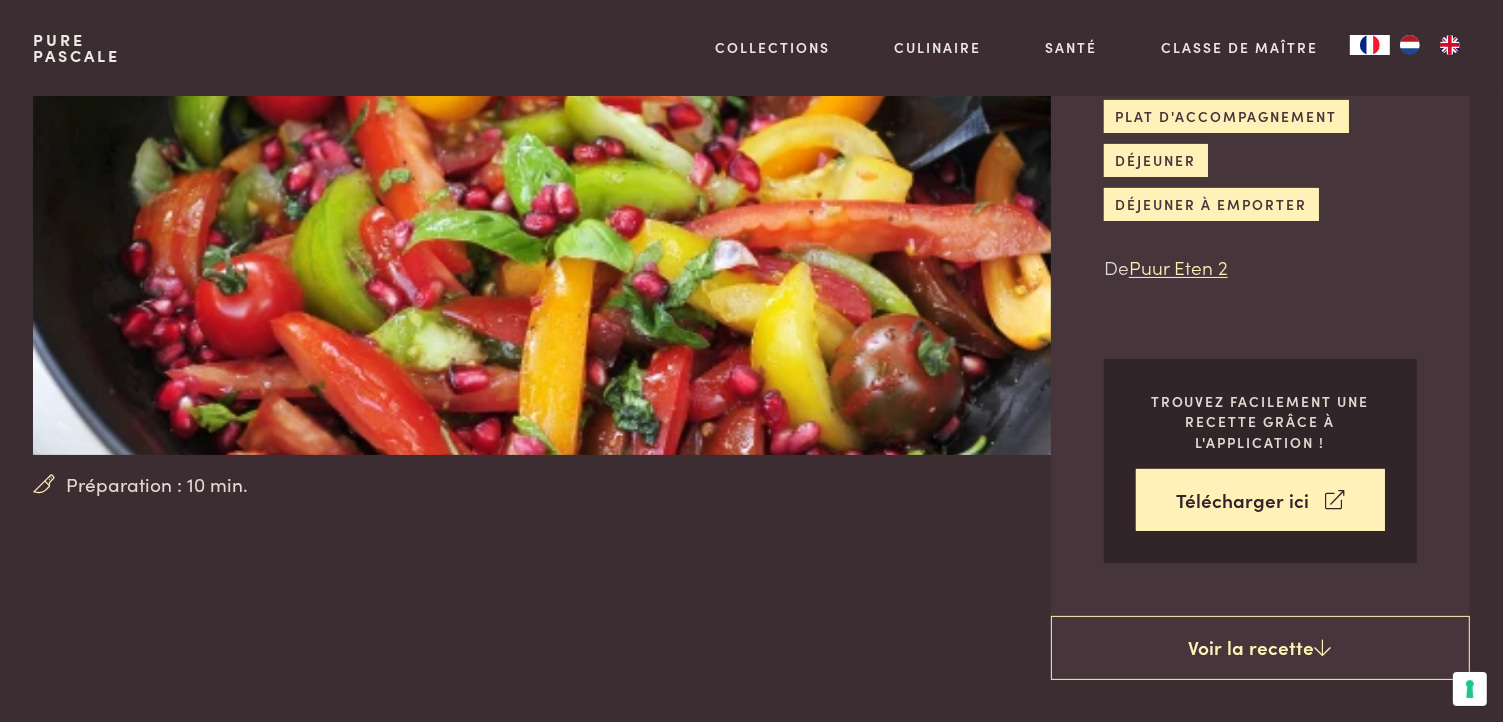 scroll, scrollTop: 300, scrollLeft: 0, axis: vertical 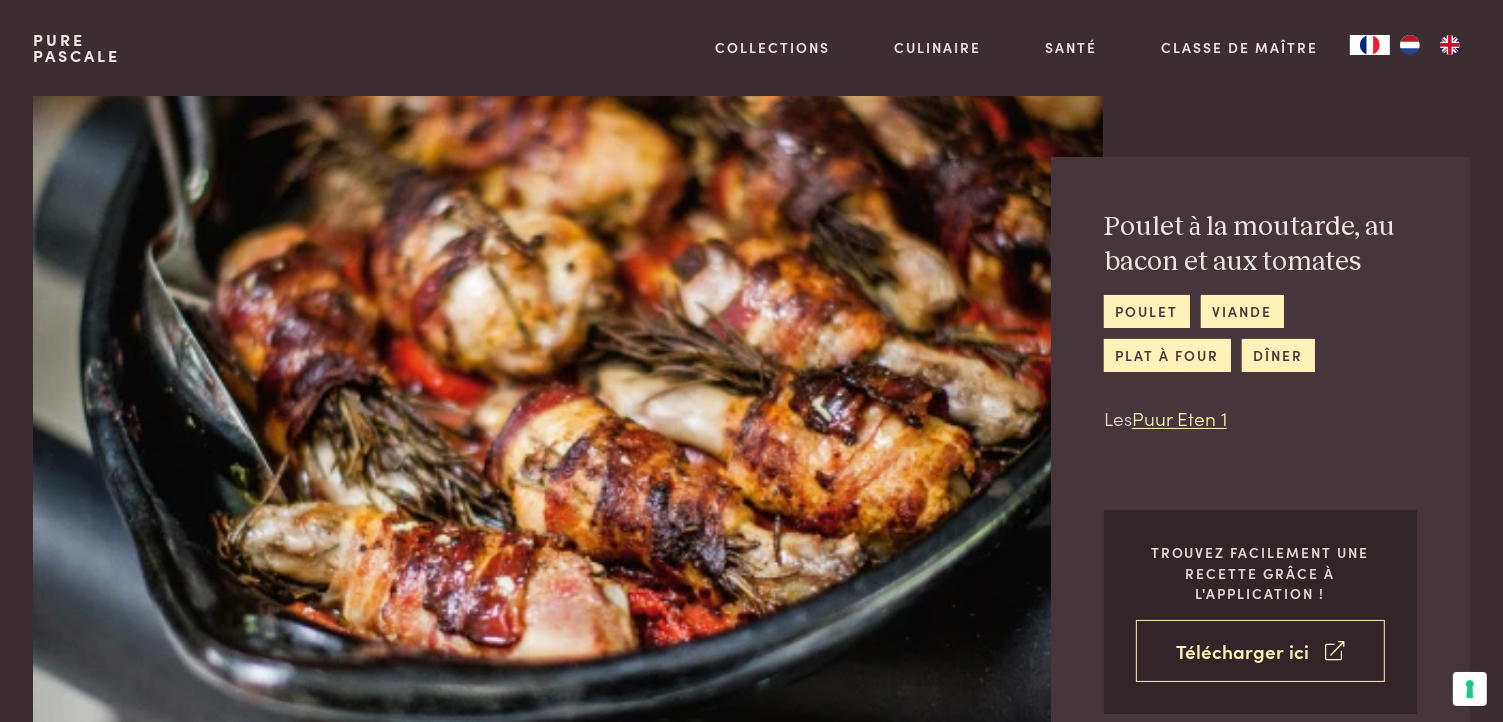click on "Télécharger ici" at bounding box center (1260, 651) 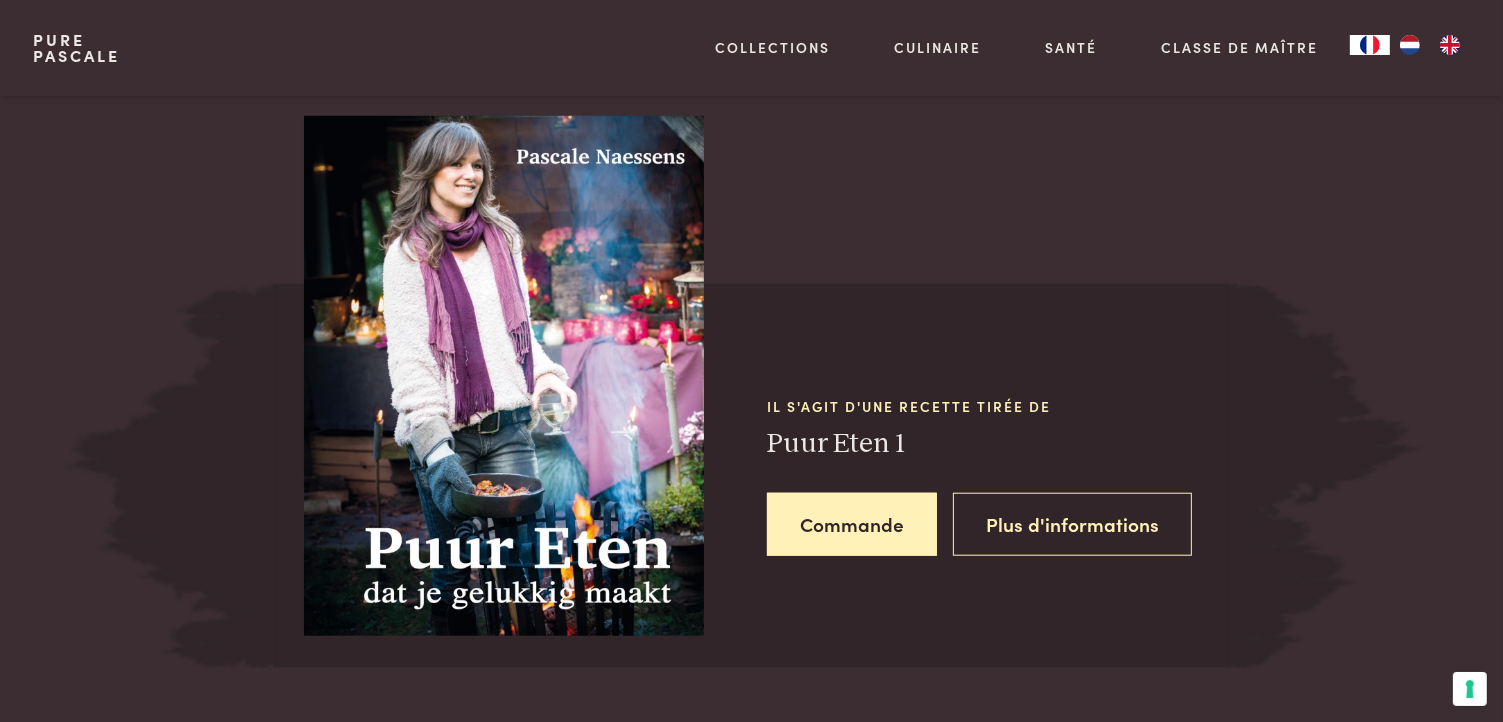 scroll, scrollTop: 1700, scrollLeft: 0, axis: vertical 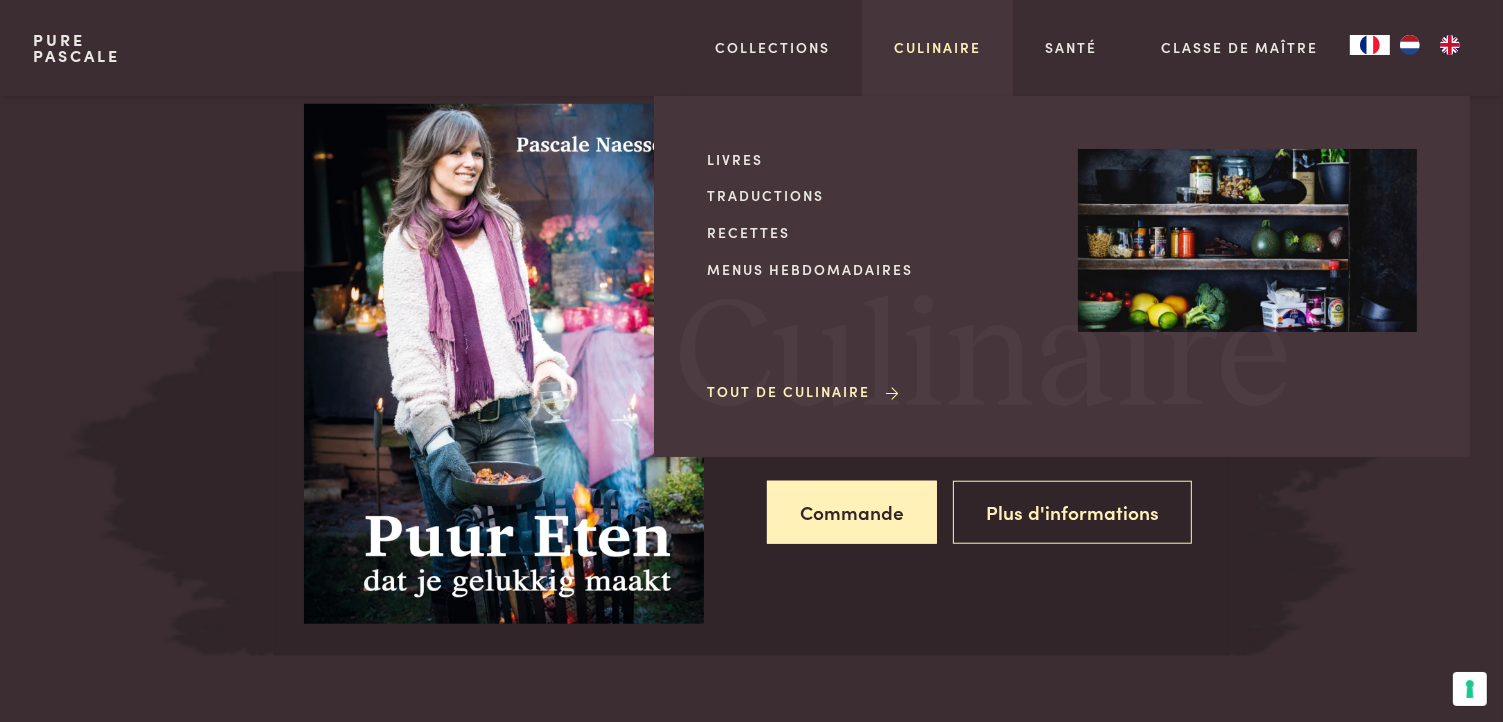 click on "Culinaire" at bounding box center [937, 47] 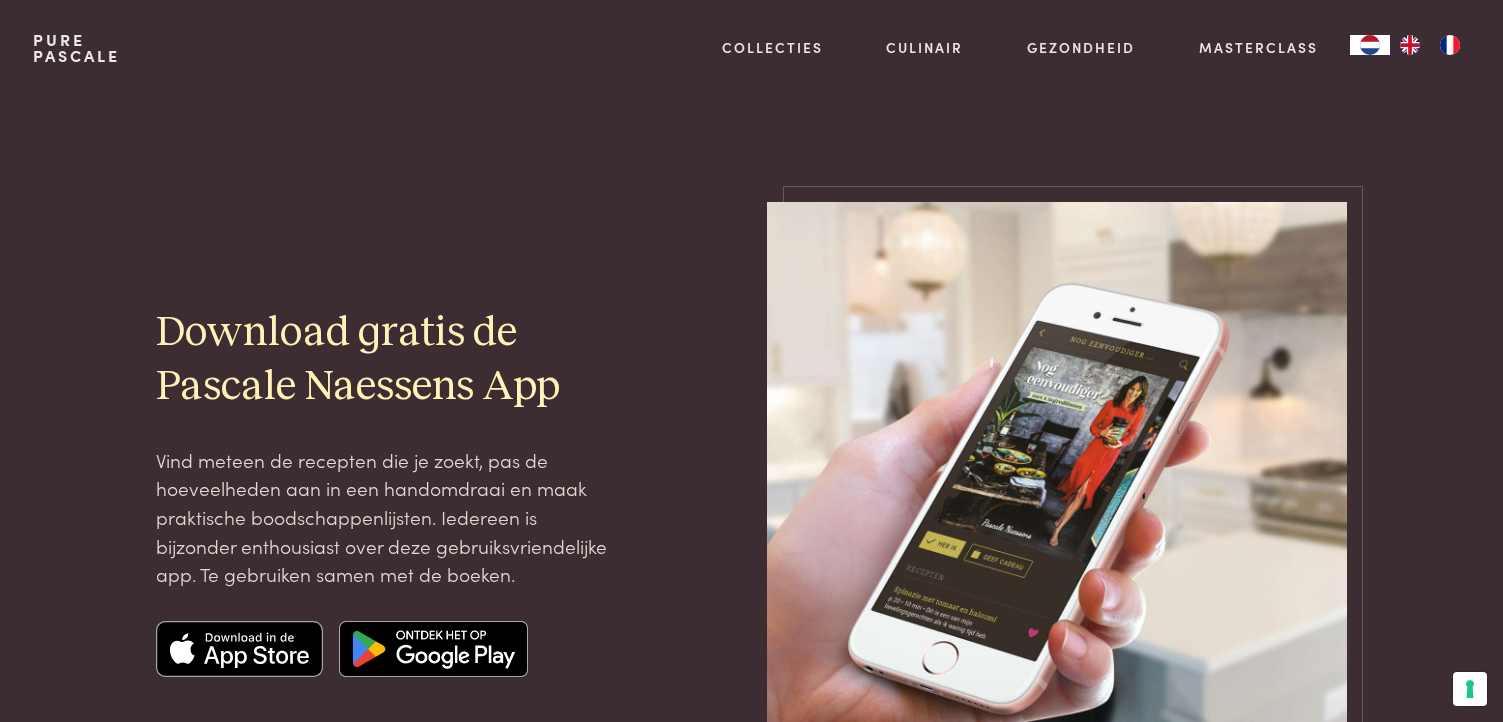 scroll, scrollTop: 0, scrollLeft: 0, axis: both 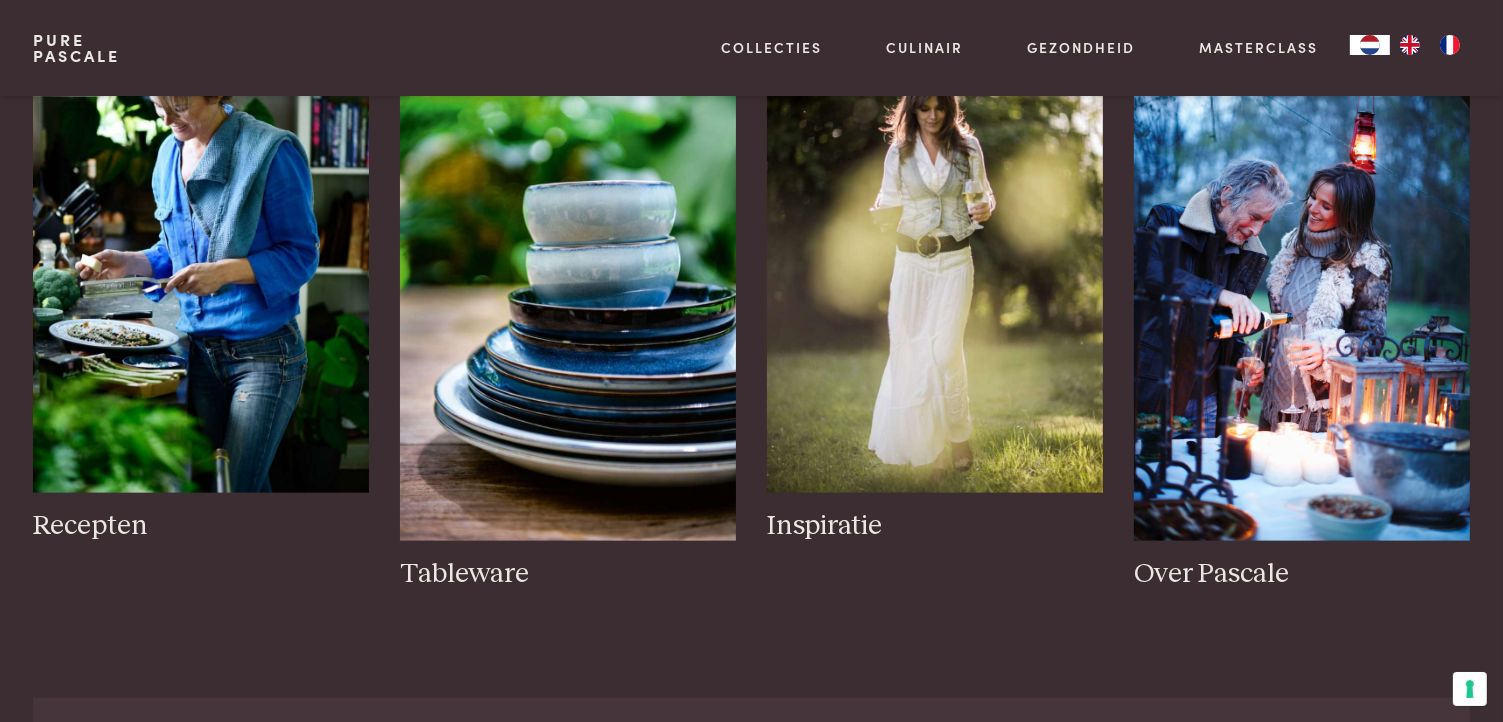 click at bounding box center (1450, 45) 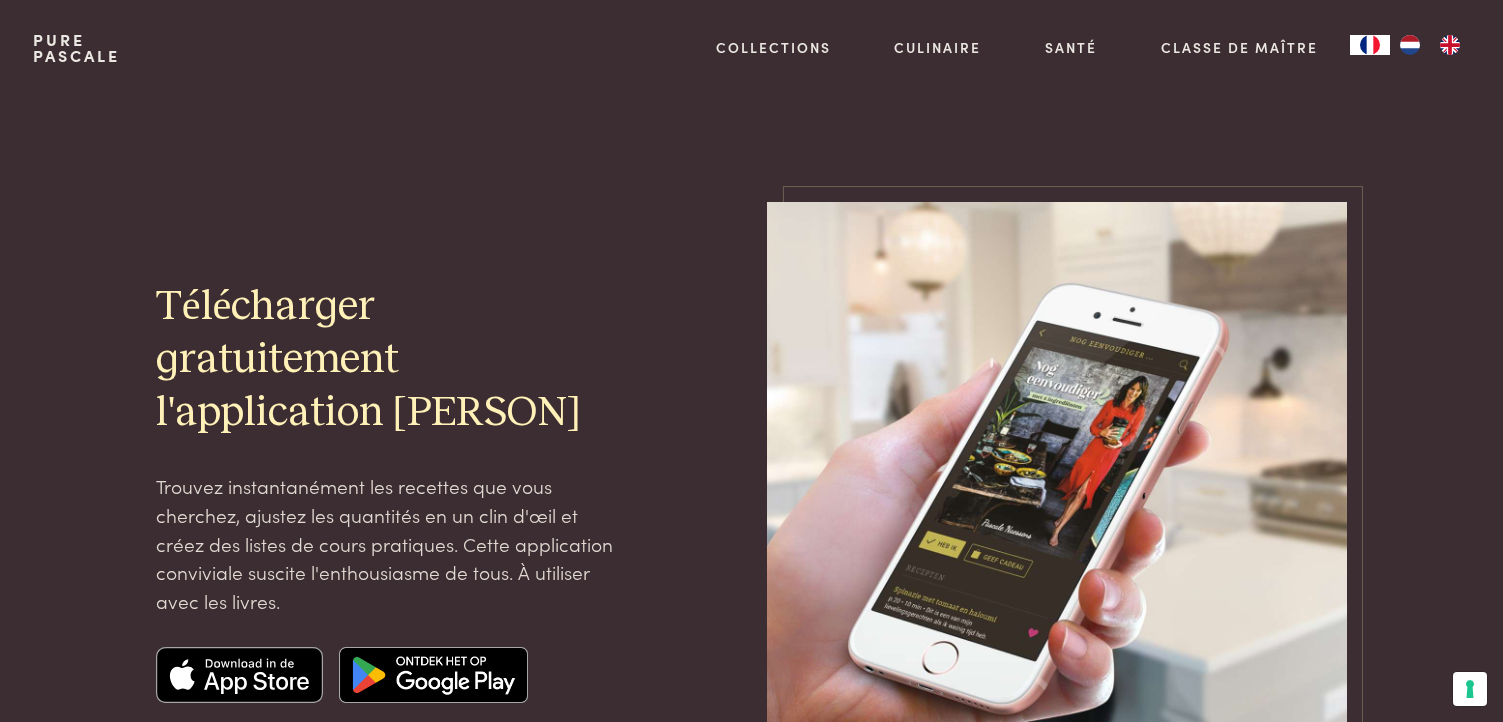 scroll, scrollTop: 0, scrollLeft: 0, axis: both 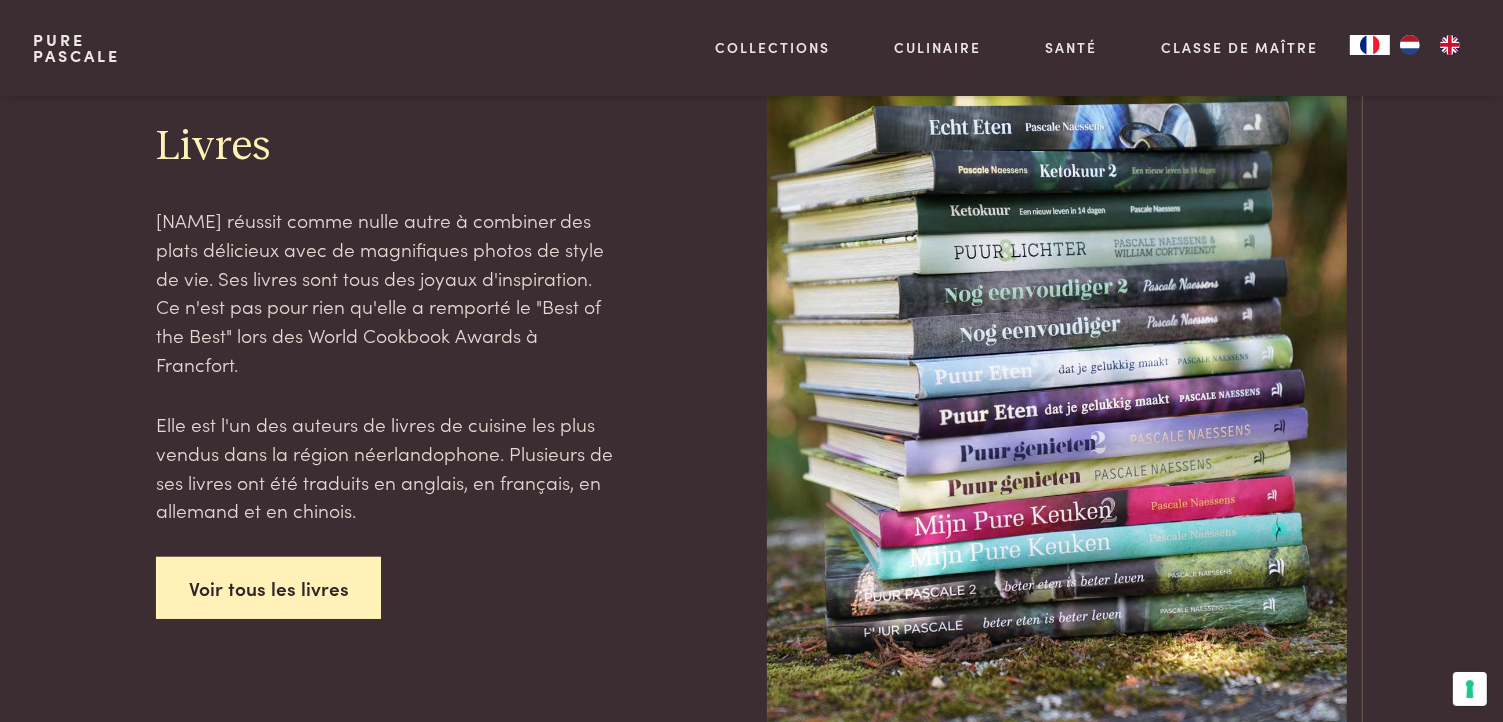 click on "Voir tous les livres" at bounding box center [269, 588] 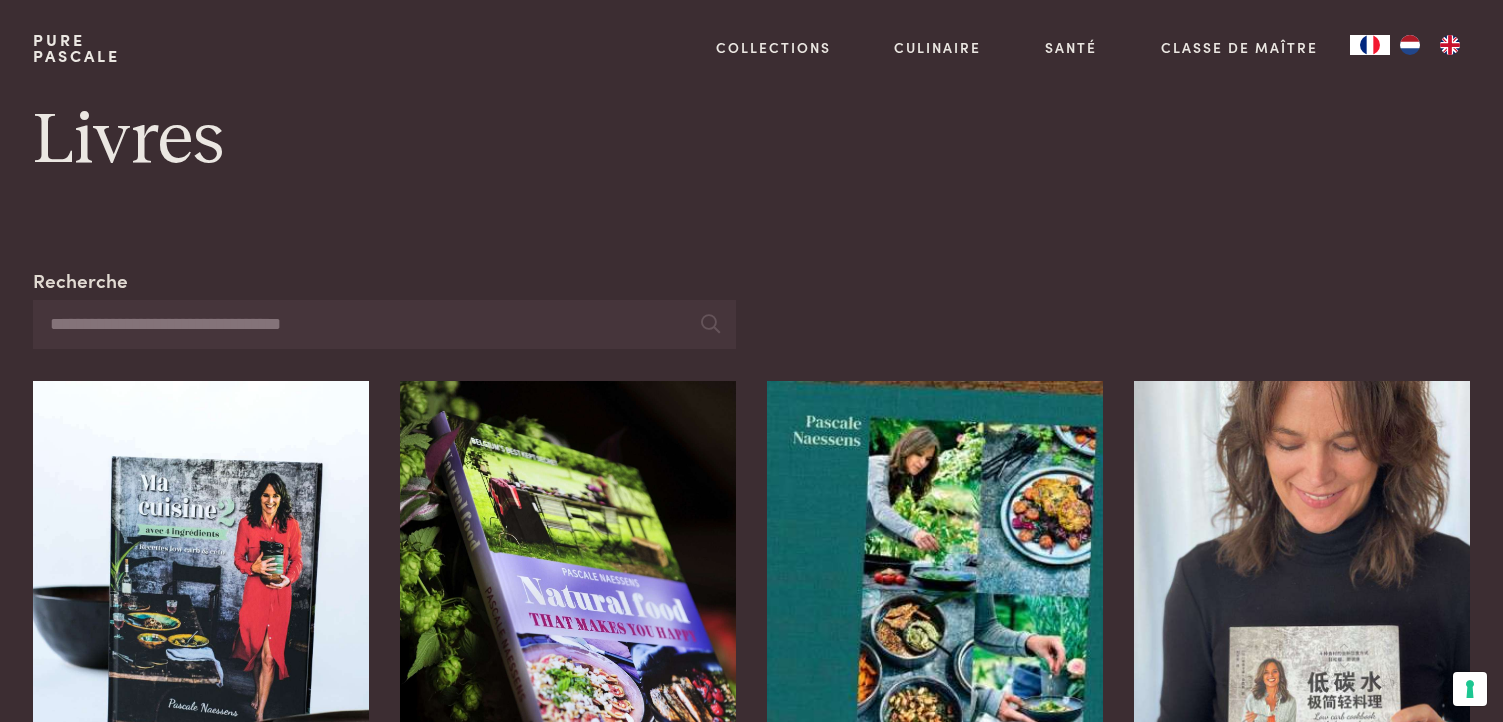 scroll, scrollTop: 0, scrollLeft: 0, axis: both 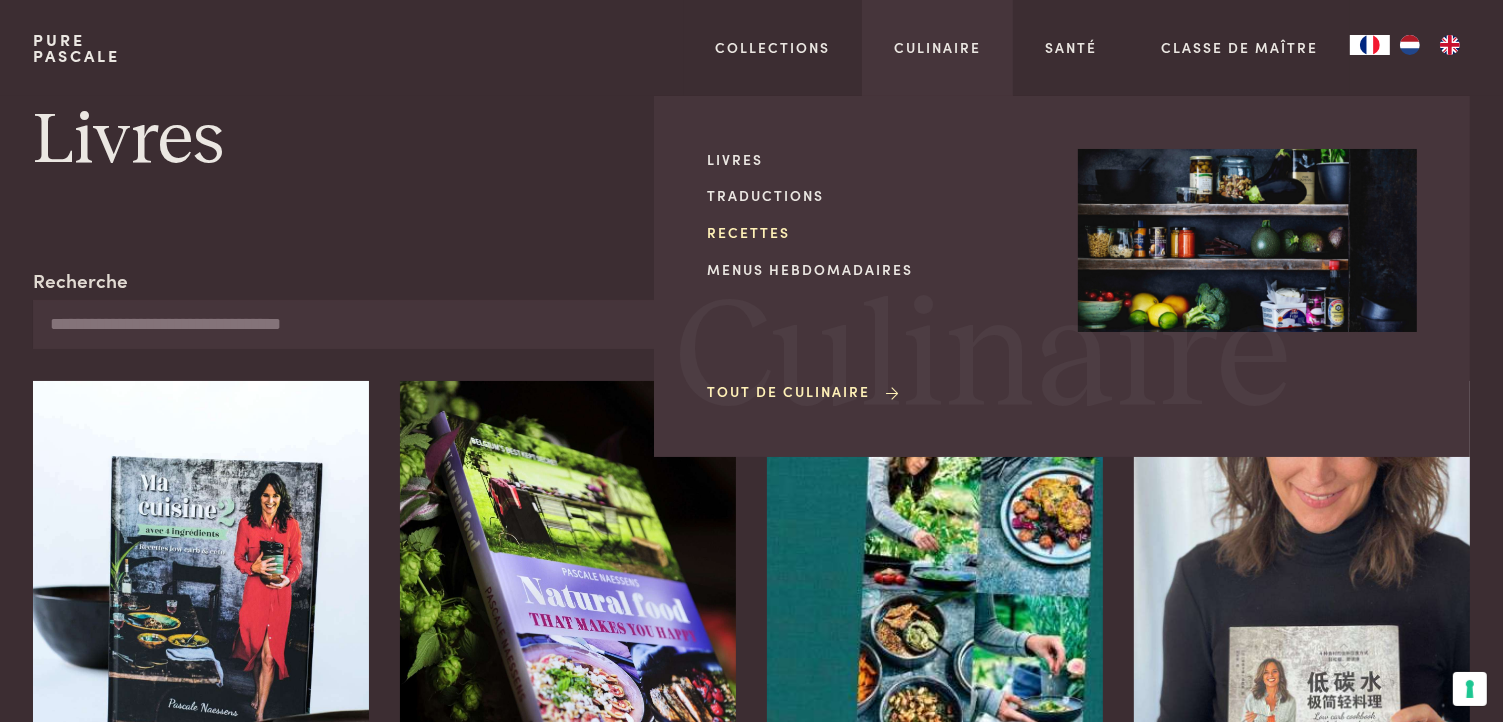 click on "Recettes" at bounding box center (876, 232) 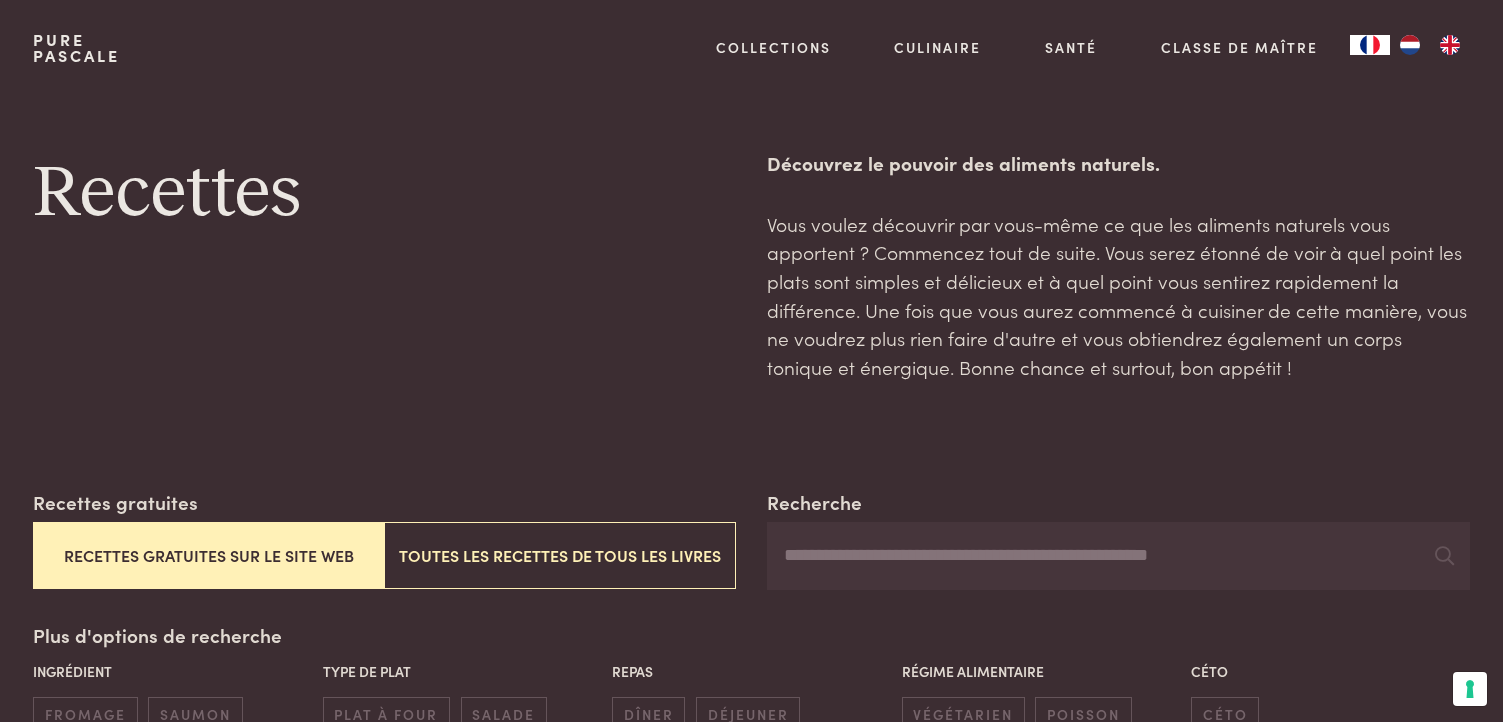 scroll, scrollTop: 0, scrollLeft: 0, axis: both 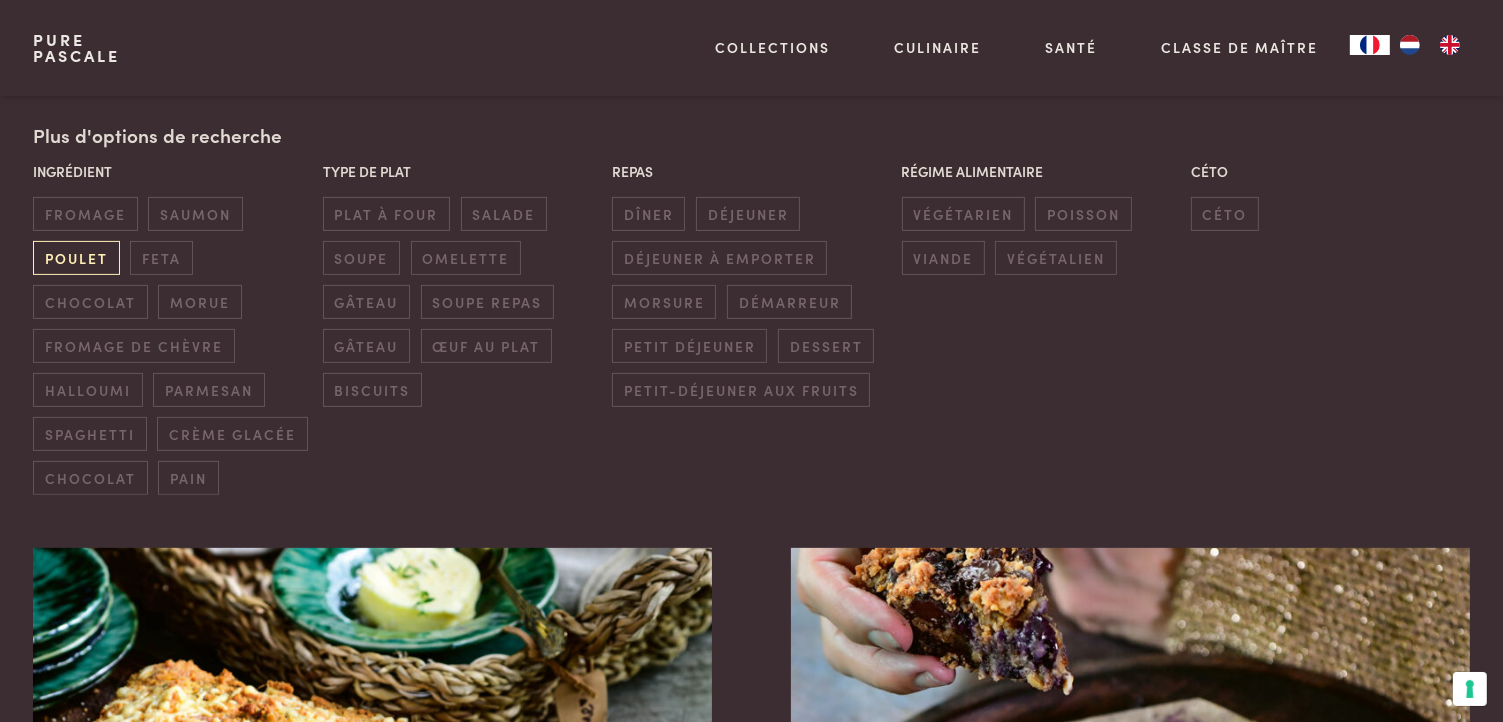 click on "poulet" at bounding box center (76, 257) 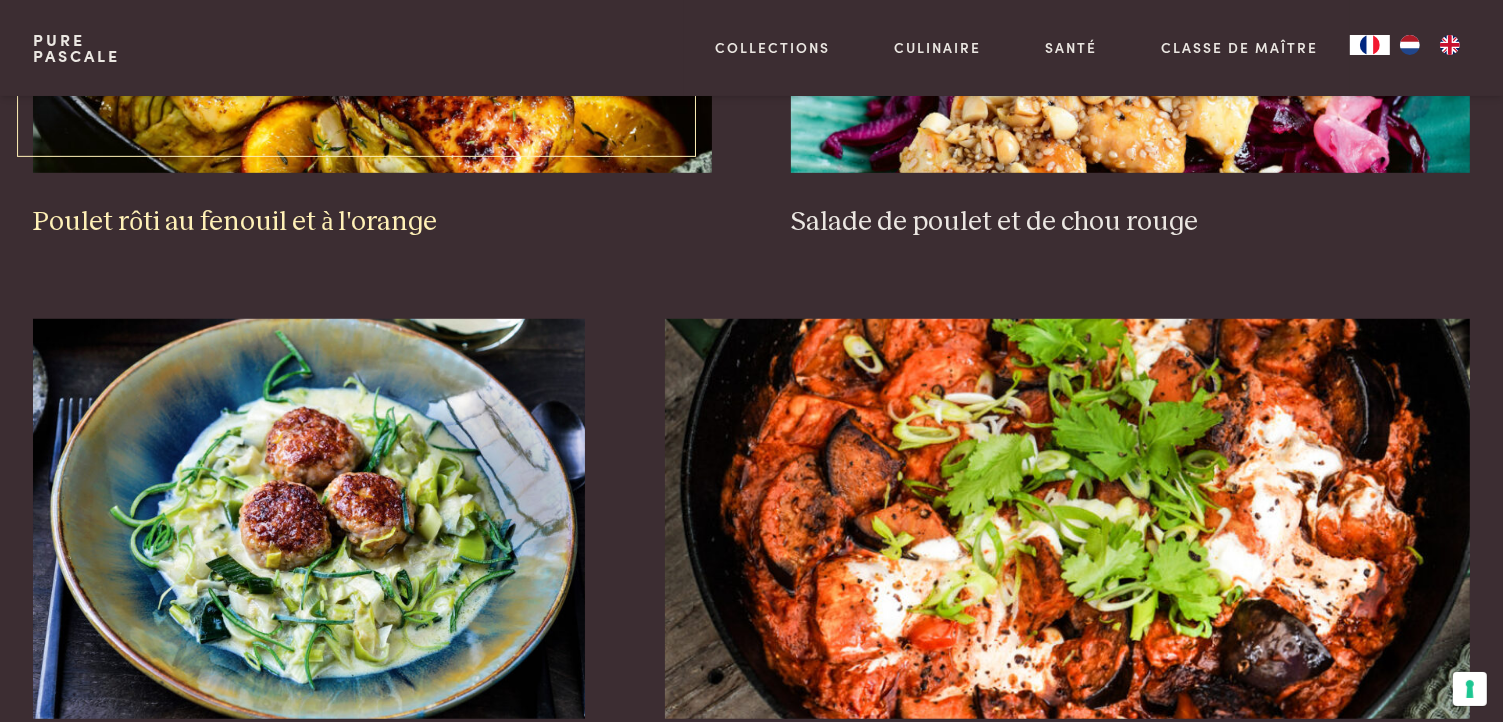 scroll, scrollTop: 1300, scrollLeft: 0, axis: vertical 